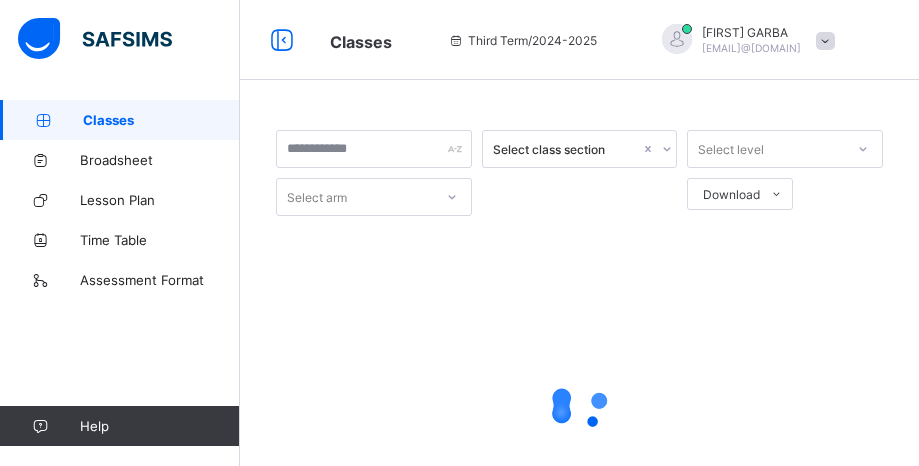 scroll, scrollTop: 0, scrollLeft: 0, axis: both 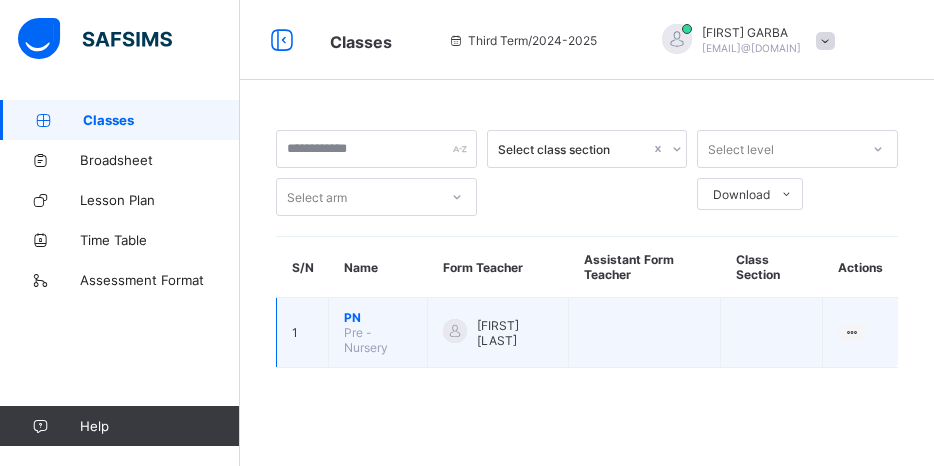 click on "PN Pre - Nursery" at bounding box center (378, 333) 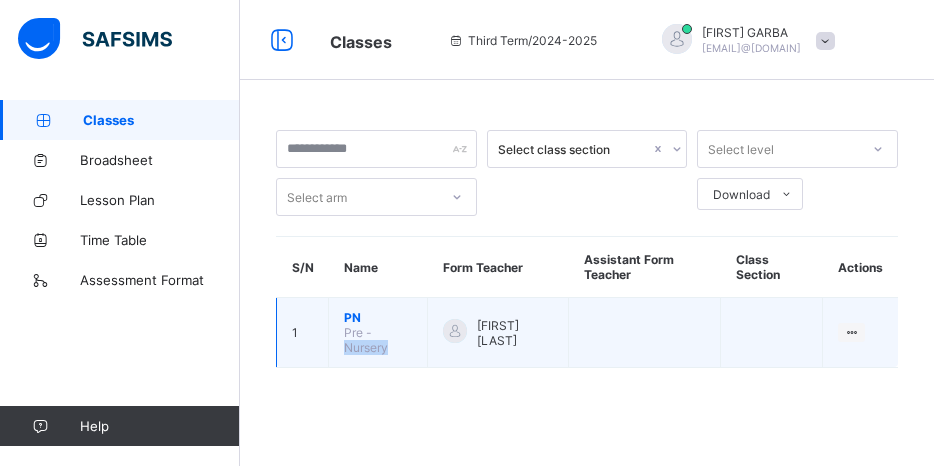 click on "Pre - Nursery" at bounding box center (366, 340) 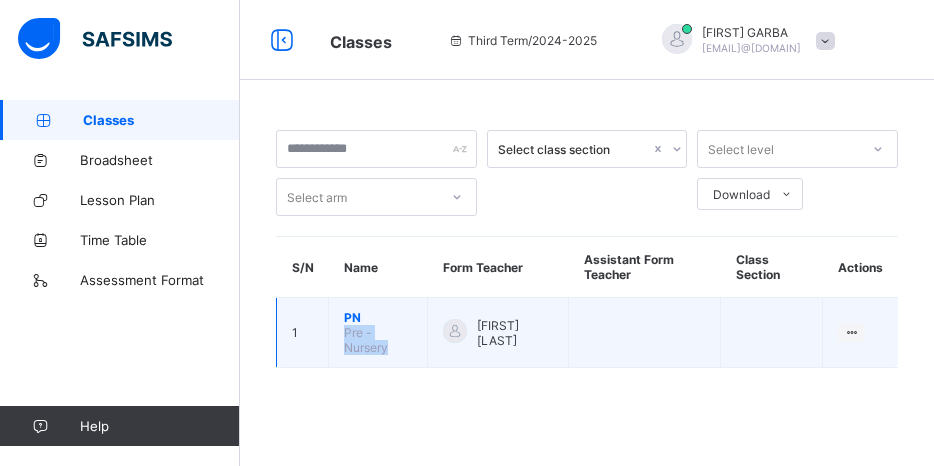 click on "Pre - Nursery" at bounding box center [366, 340] 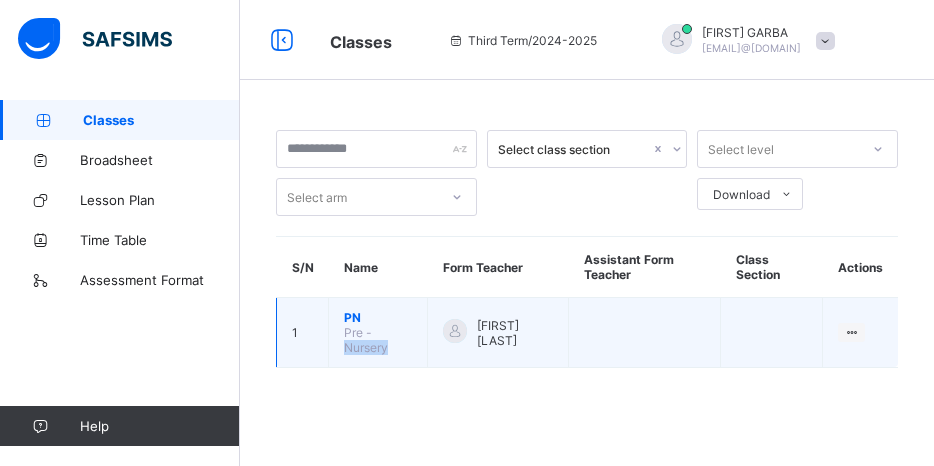 click on "Pre - Nursery" at bounding box center [366, 340] 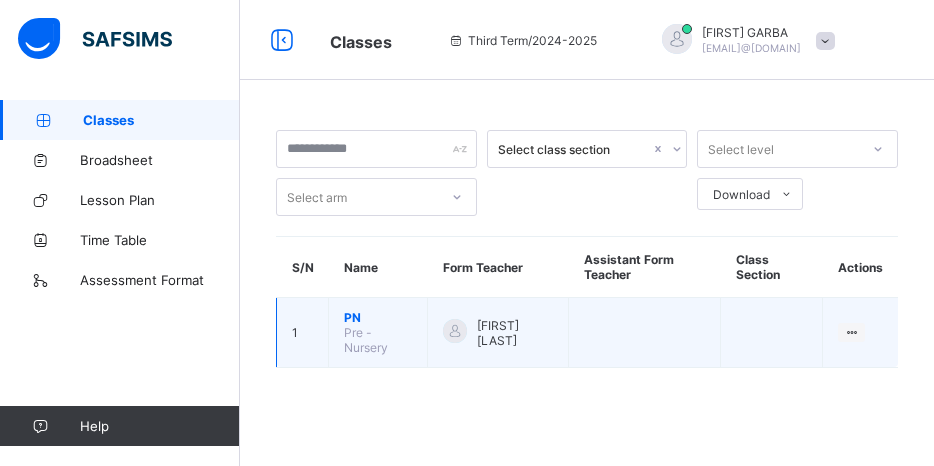 click on "[FIRST] [LAST]" at bounding box center [498, 333] 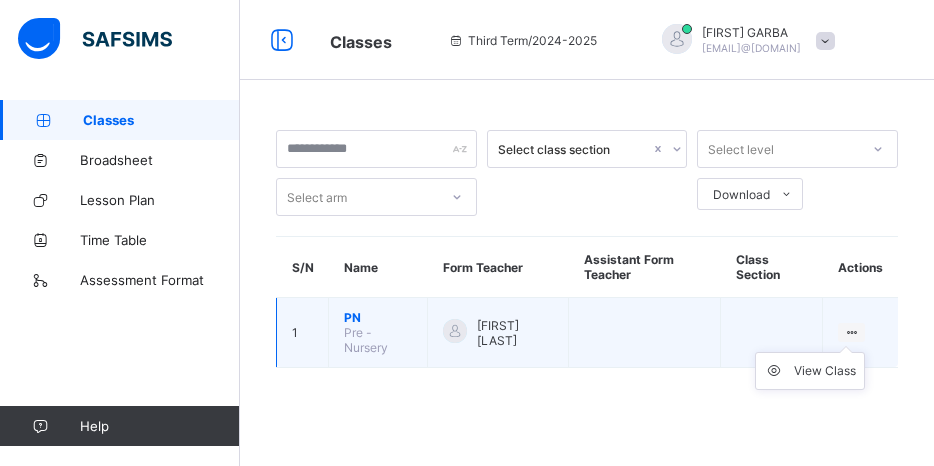 click on "View Class" at bounding box center (810, 371) 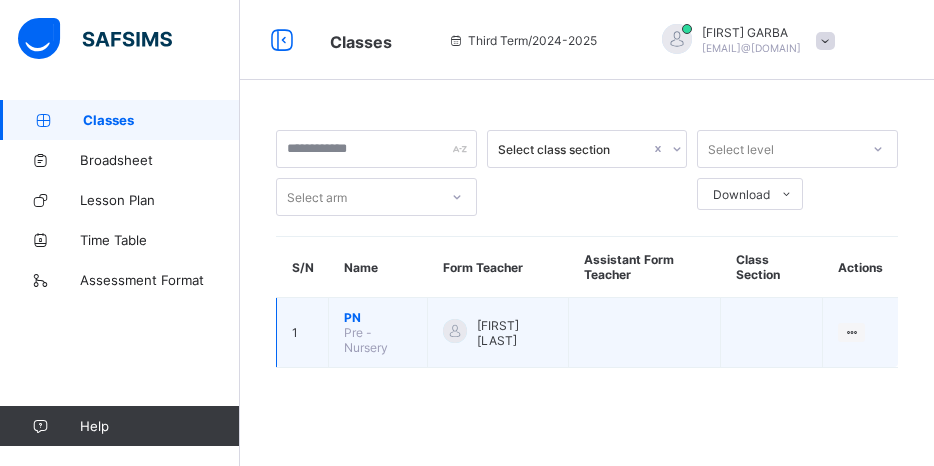 click on "1" at bounding box center (303, 333) 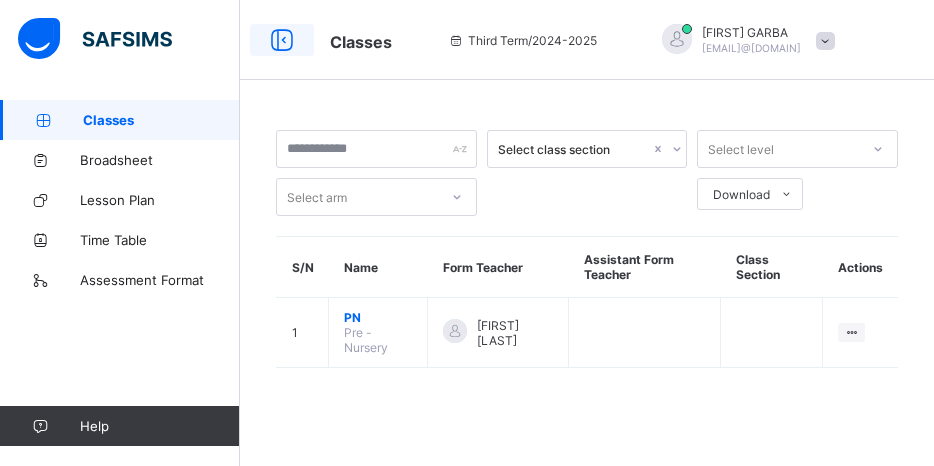 click at bounding box center (282, 40) 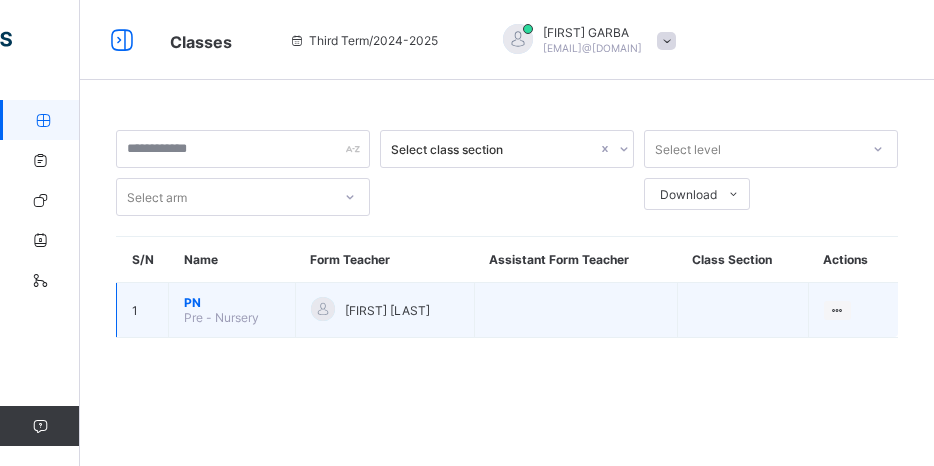 click on "Pre - Nursery" at bounding box center (221, 317) 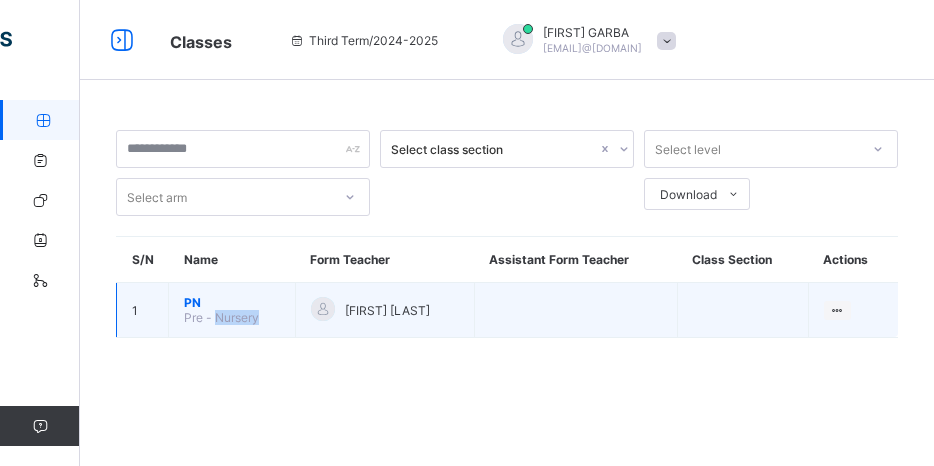 click on "Pre - Nursery" at bounding box center [221, 317] 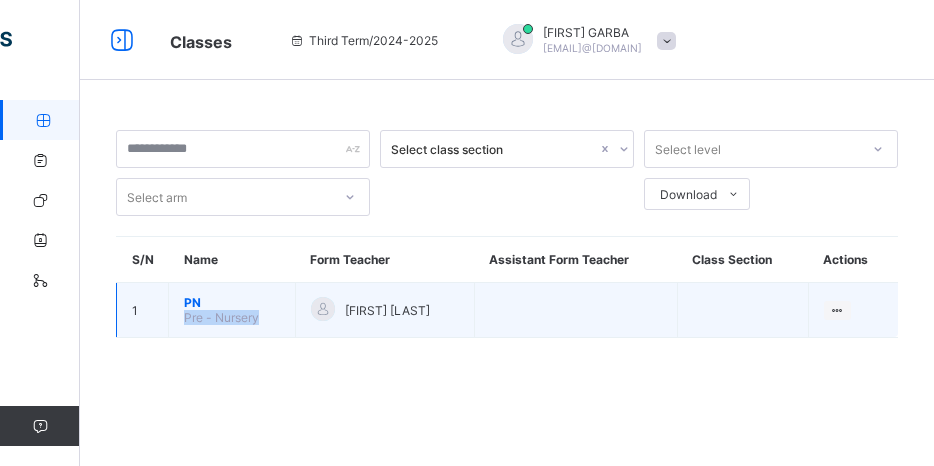 click on "Pre - Nursery" at bounding box center [221, 317] 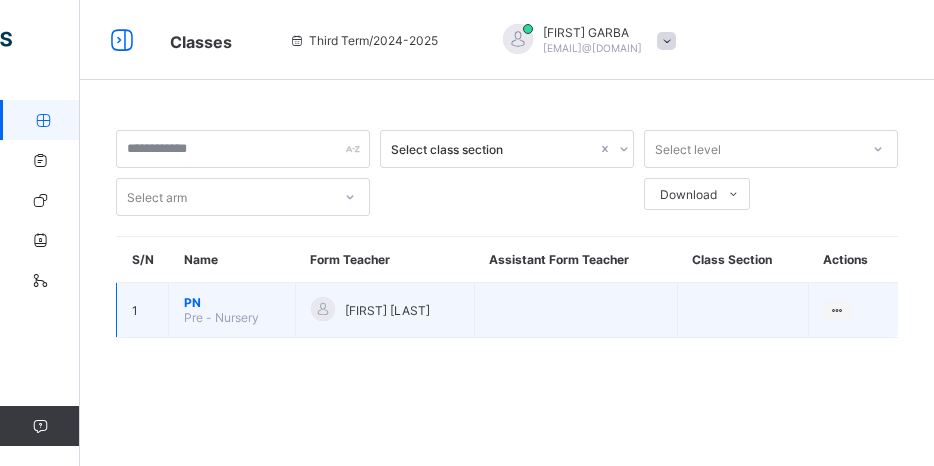 click on "[FIRST] [LAST]" at bounding box center (384, 310) 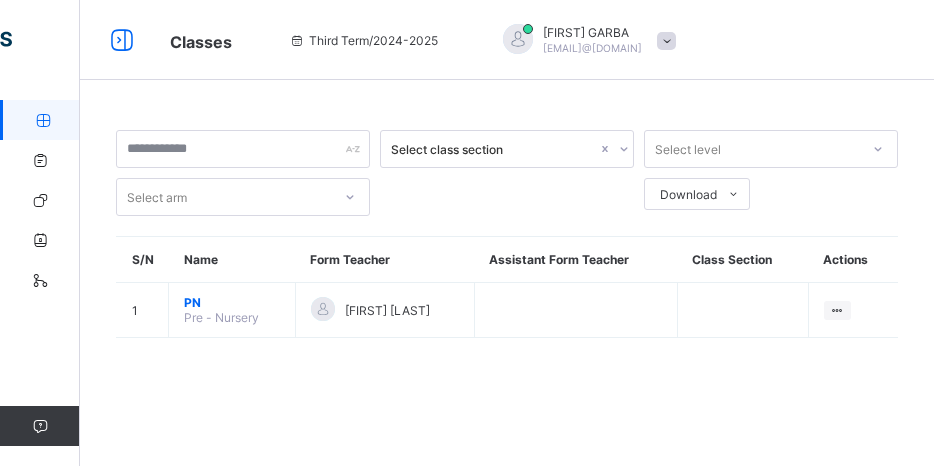 click on "Select class section Select level Select arm Download Pdf Report Excel Report S/N Name Form Teacher Assistant Form Teacher Class Section Actions 1 PN     Pre - Nursery  FAIDAT GARBA  View Class × Form Teacher Select Form Teacher FAIDAT GARBA  Select Assistant Form Teacher Cancel Save AL-ILMU INTERNATIONAL ACADEMY Zainab Abubakar House,No1 Madaki Muri Close,off Yuby Estate Road,Off Ishaya Ibrahim Iko Road.,  , Phone:   List of Classes 5th Aug 2025, 11:00:56 am Total no. of classes:  19 Term:  Third Term Session:  2024-2025 S/N Class name Class Arms Form Teacher Supervisor Subject Teachers 1 N1 Nursery 1 . HARIRAT SUFYAN  No supervisor HARIRAT SUFYAN  (Science) HARIRAT SUFYAN  (Drawing & Colouring ) HARIRAT SUFYAN  (Quran) HARIRAT SUFYAN  (AL-Arabiyya) HARIRAT SUFYAN  (Rhyme) HARIRAT SUFYAN  (Health Habit) HARIRAT SUFYAN  (Social Habit ) HARIRAT SUFYAN  (Numeracy) HARIRAT SUFYAN  (Hand writing) HARIRAT SUFYAN  (Literacy) HARIRAT SUFYAN  (Huruf) HARIRAT SUFYAN  (COMPUTER) 2 CRE Creche . No supervisor 3 JSS1 . 4" at bounding box center (507, 233) 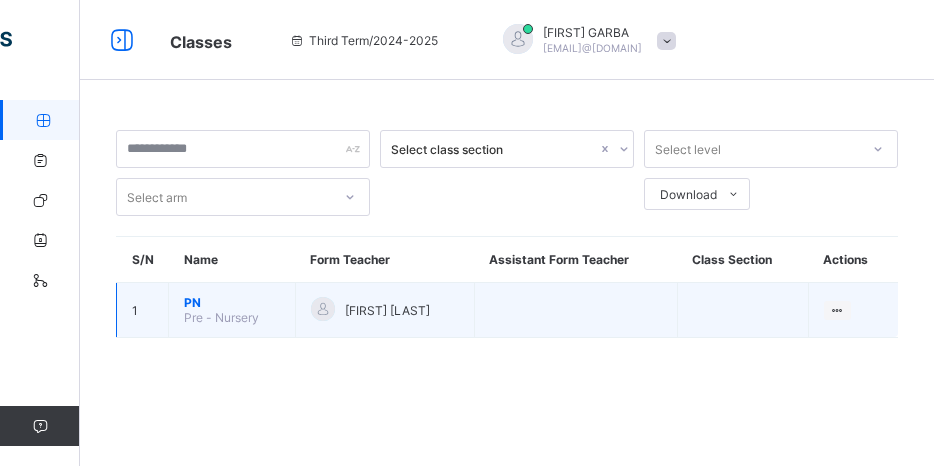 click on "[FIRST] [LAST]" at bounding box center [384, 310] 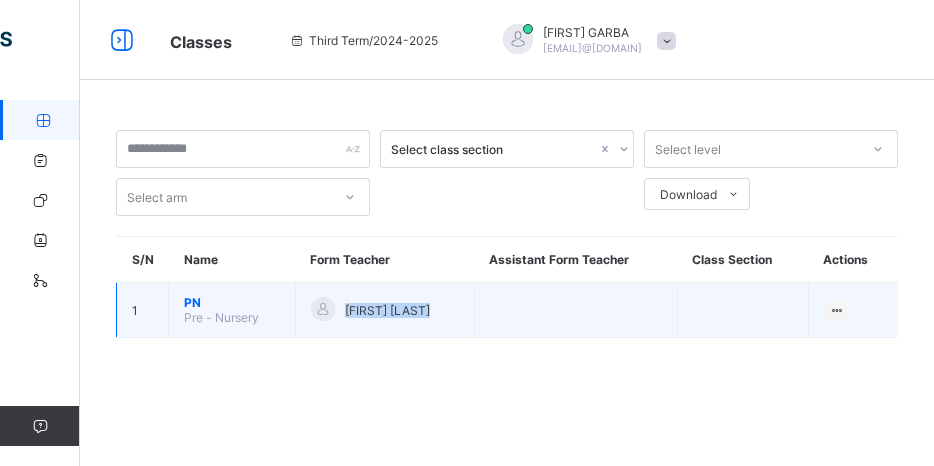 click on "[FIRST] [LAST]" at bounding box center (384, 310) 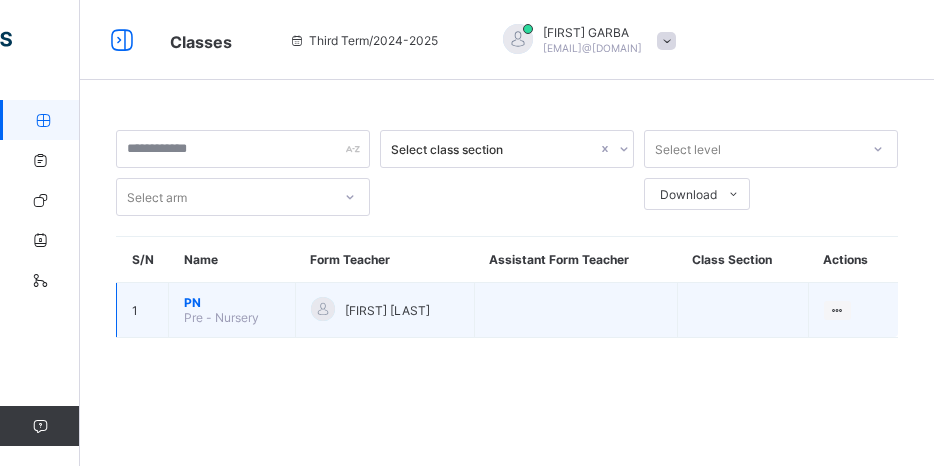 click on "[FIRST] [LAST]" at bounding box center (384, 310) 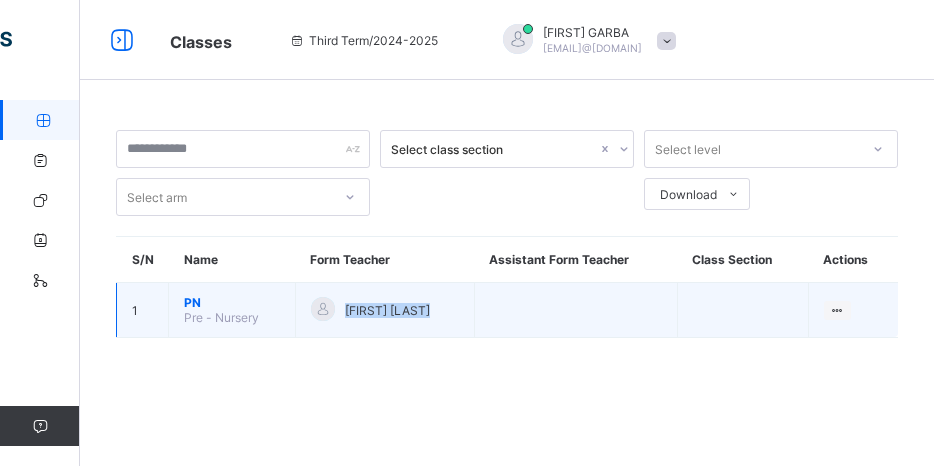 click on "[FIRST] [LAST]" at bounding box center (384, 310) 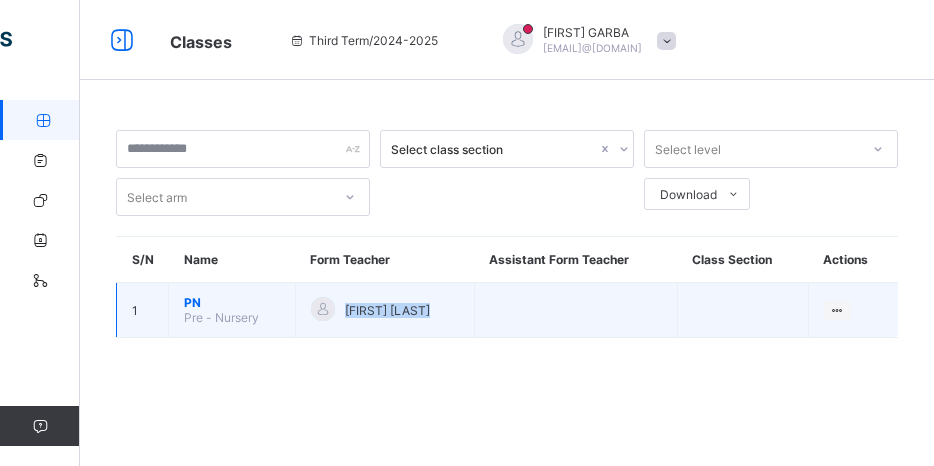 click on "[FIRST] [LAST]" at bounding box center [384, 310] 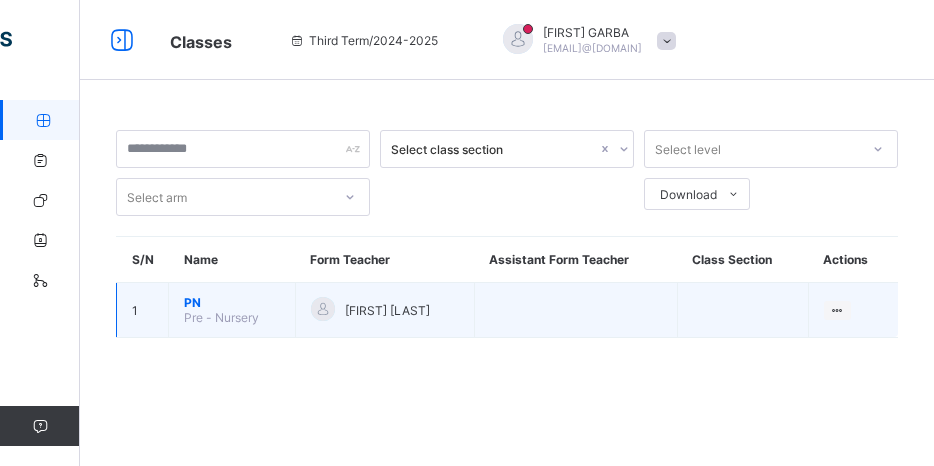 click on "[FIRST] [LAST]" at bounding box center (384, 310) 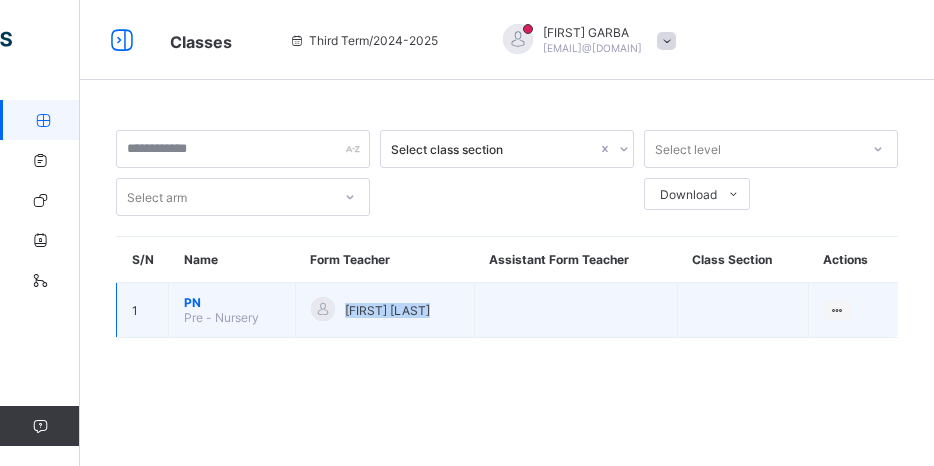 click on "[FIRST] [LAST]" at bounding box center [384, 310] 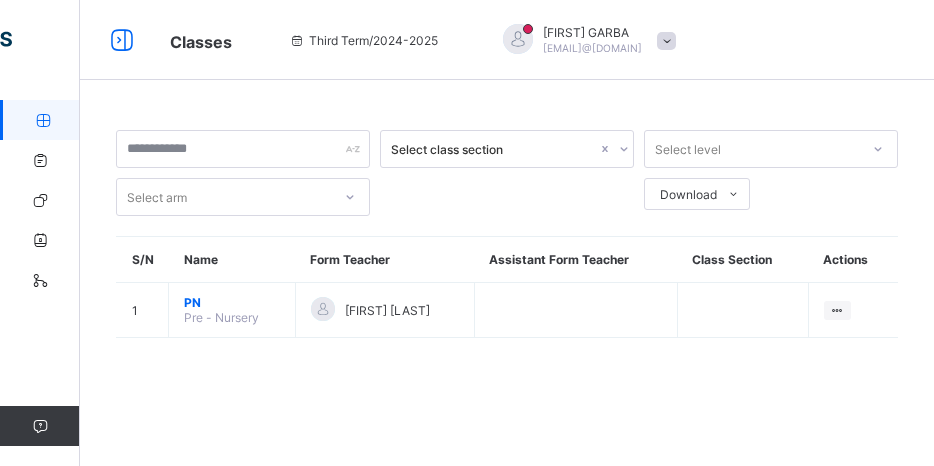 click on "Select class section Select level Select arm Download Pdf Report Excel Report S/N Name Form Teacher Assistant Form Teacher Class Section Actions 1 PN     Pre - Nursery  FAIDAT GARBA  View Class × Form Teacher Select Form Teacher FAIDAT GARBA  Select Assistant Form Teacher Cancel Save" at bounding box center [507, 244] 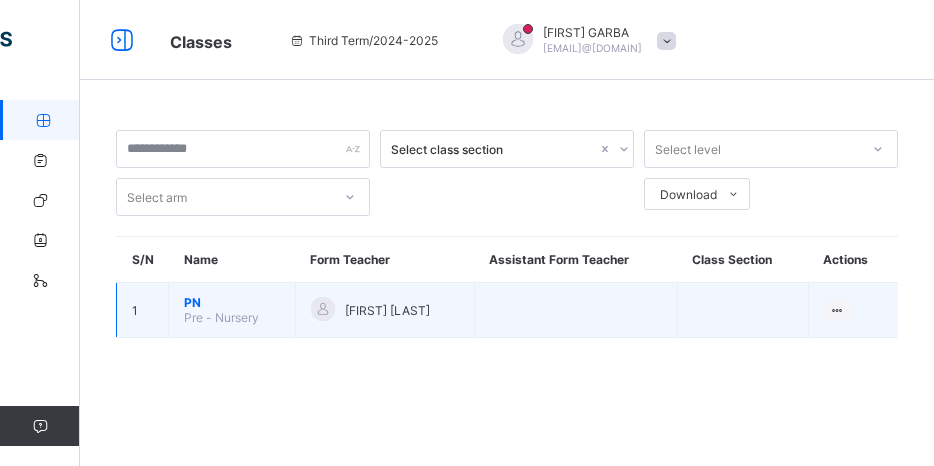 click at bounding box center [575, 310] 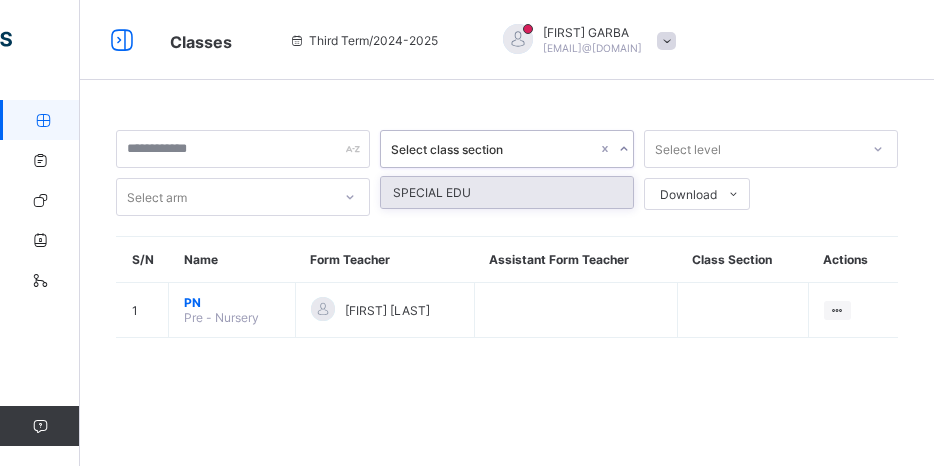 click 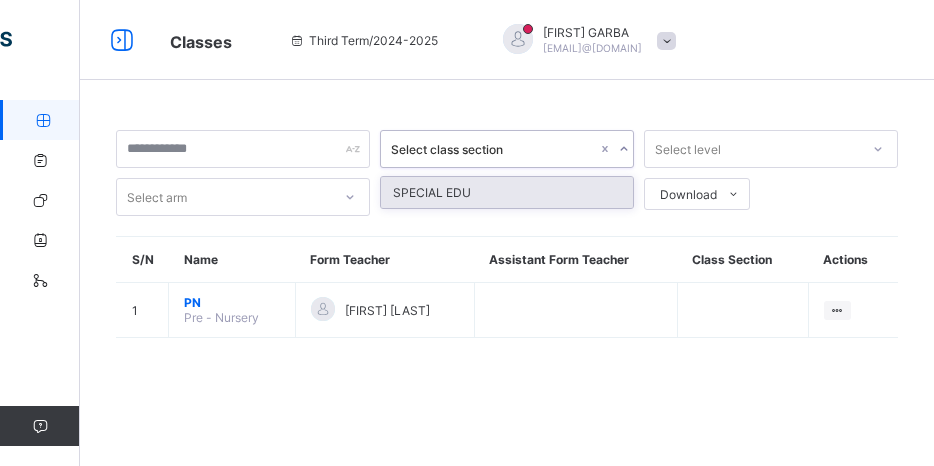 click 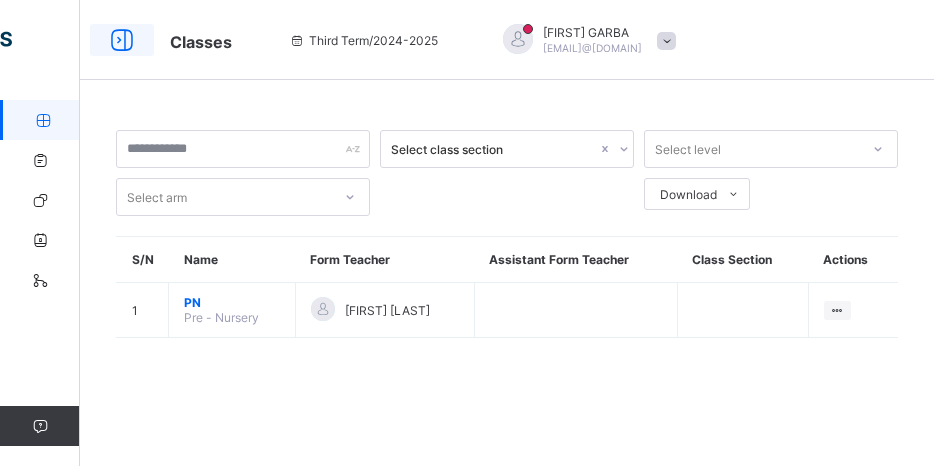 click at bounding box center (122, 40) 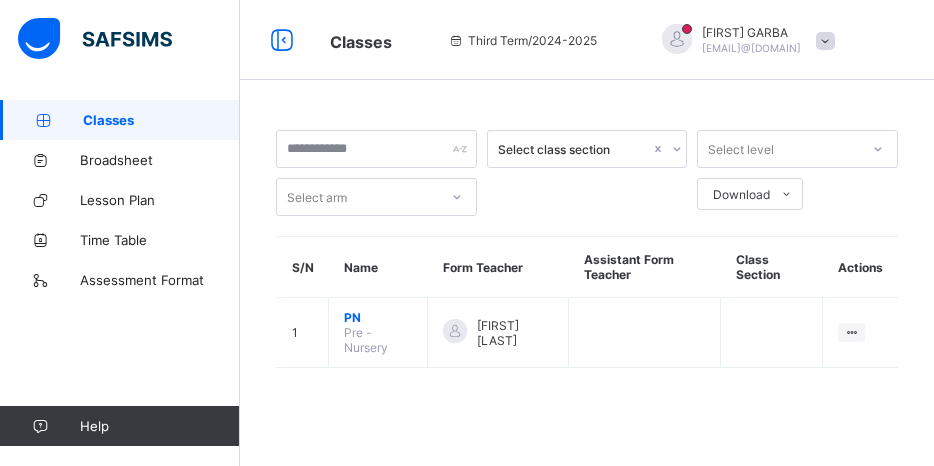 click on "Classes" at bounding box center (161, 120) 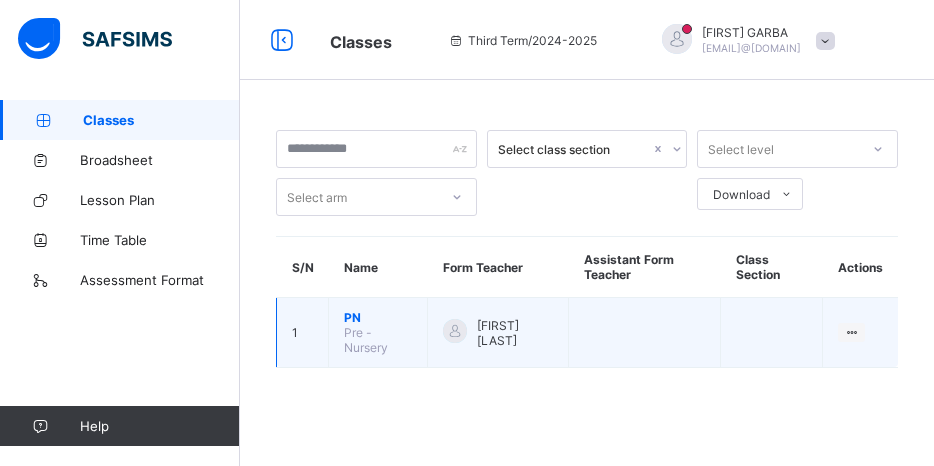 click at bounding box center [455, 331] 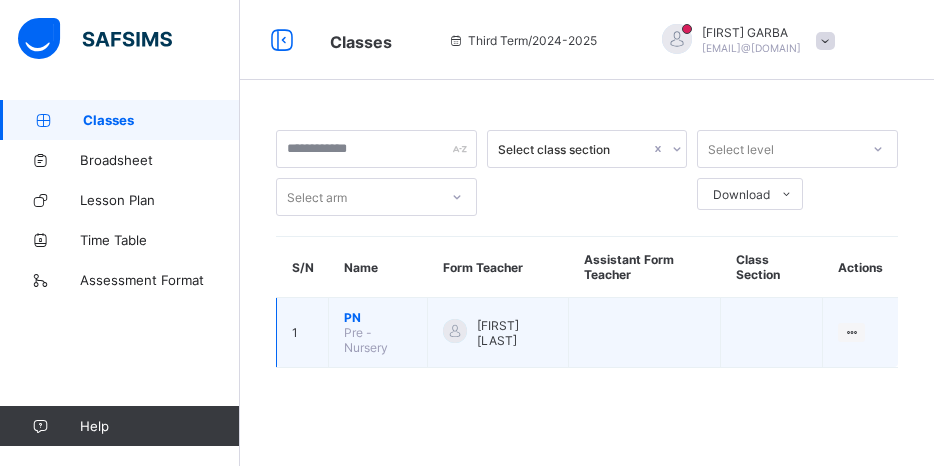 click at bounding box center [645, 333] 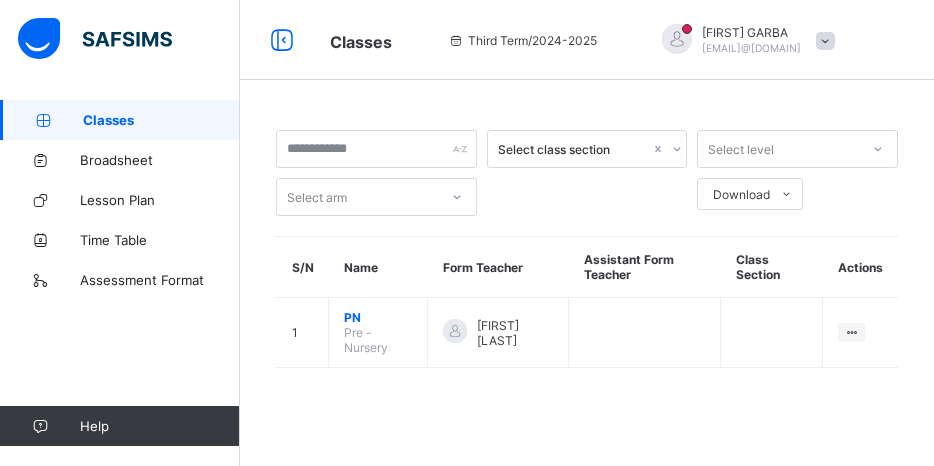 click 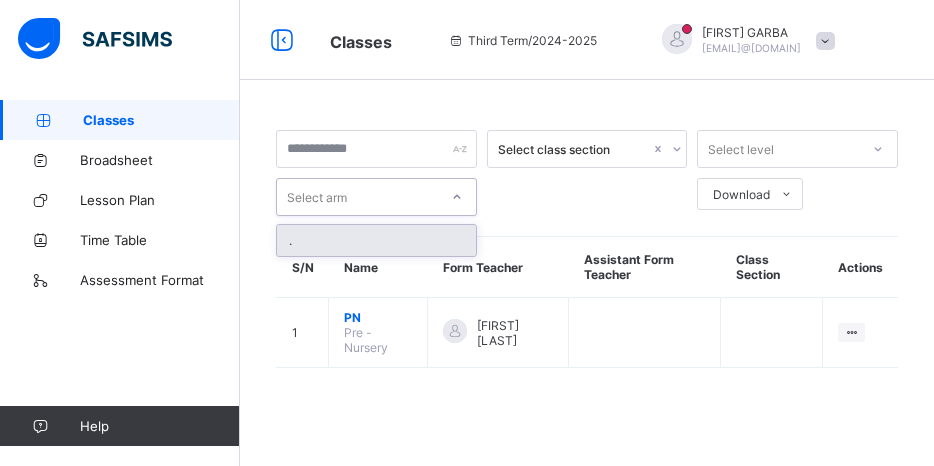 click 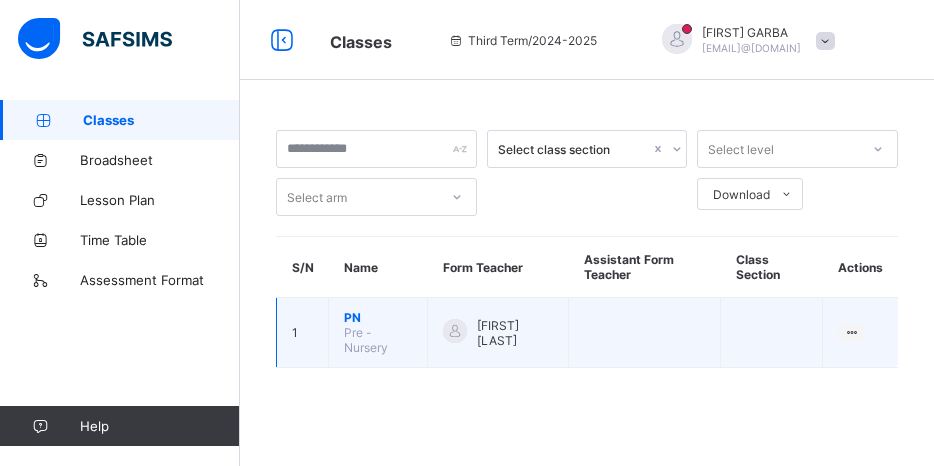 click on "PN     Pre - Nursery" at bounding box center (378, 333) 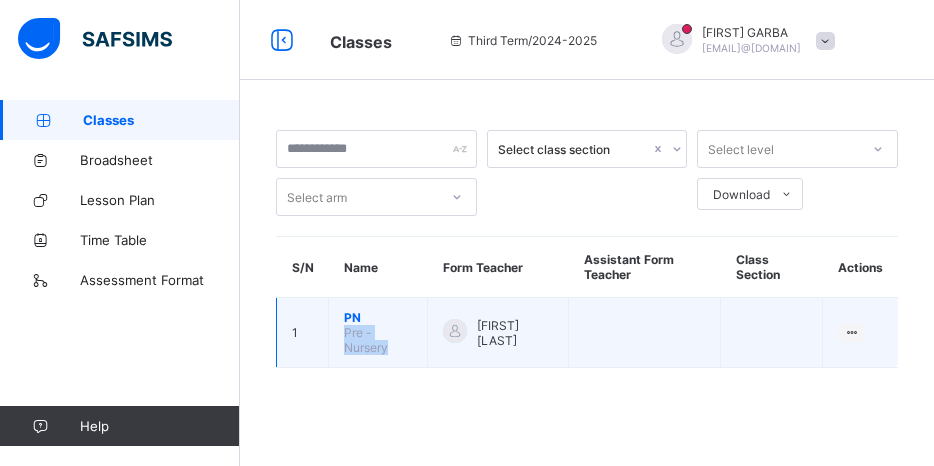 click on "PN     Pre - Nursery" at bounding box center (378, 333) 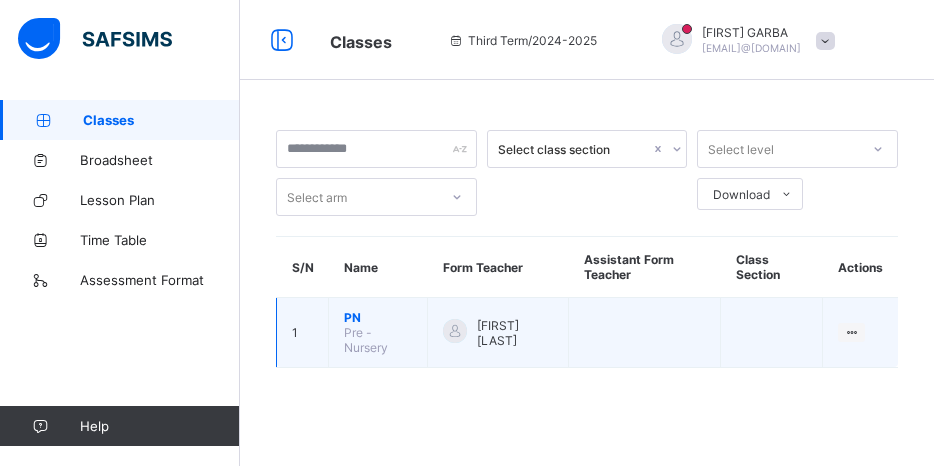 click on "PN     Pre - Nursery" at bounding box center [378, 333] 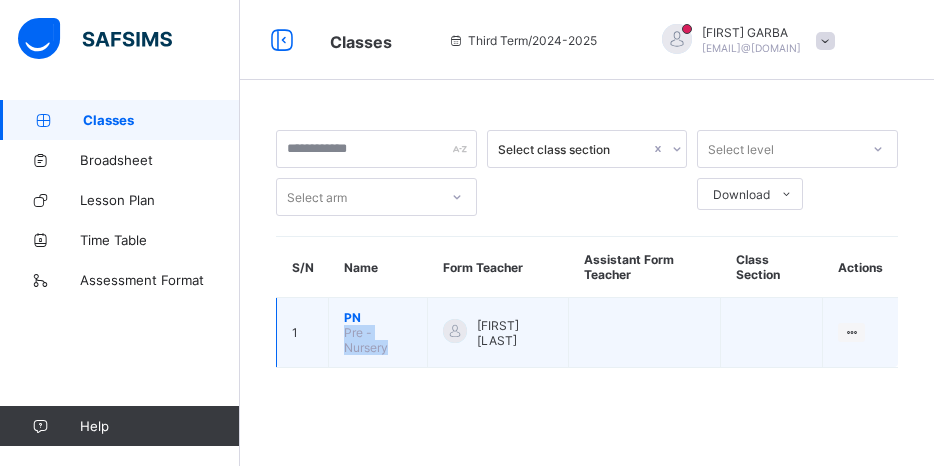 click on "PN     Pre - Nursery" at bounding box center (378, 333) 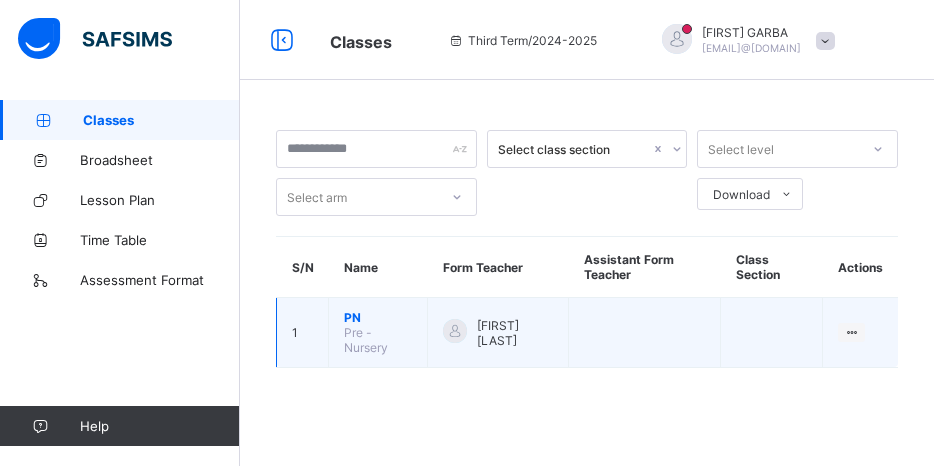 click on "PN     Pre - Nursery" at bounding box center [378, 333] 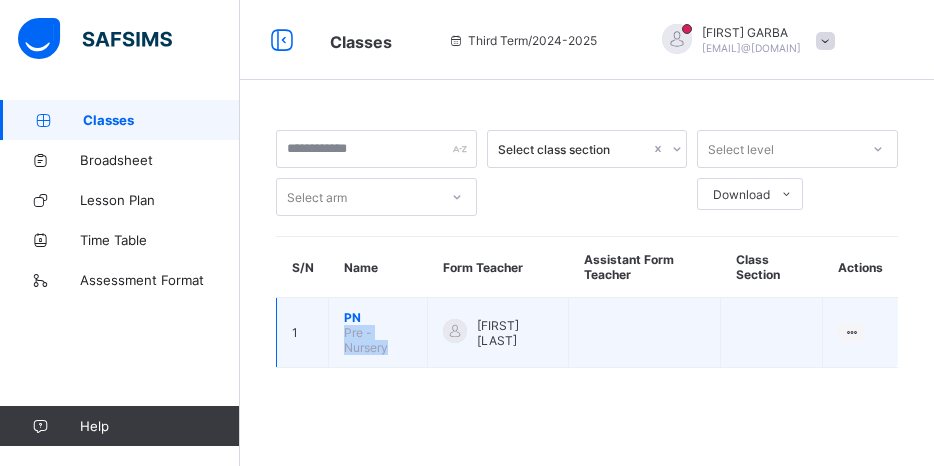 click on "PN     Pre - Nursery" at bounding box center [378, 333] 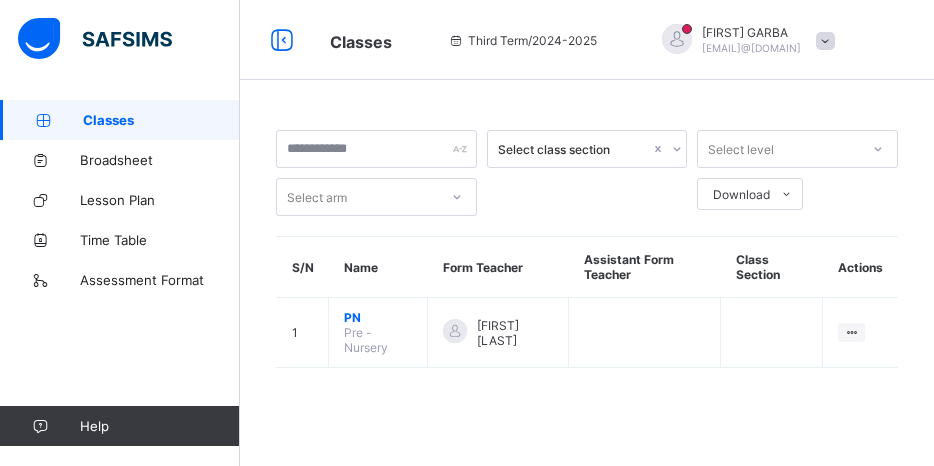 click on "Classes" at bounding box center (161, 120) 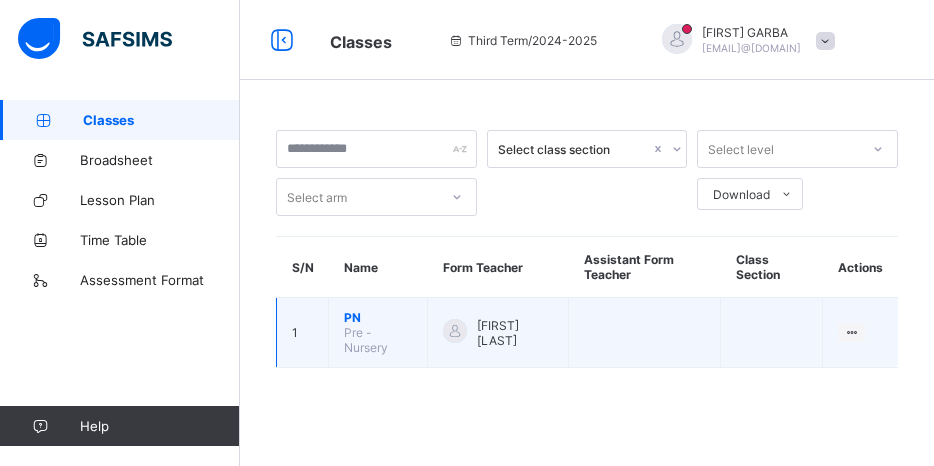 click on "[FIRST] [LAST]" at bounding box center [515, 333] 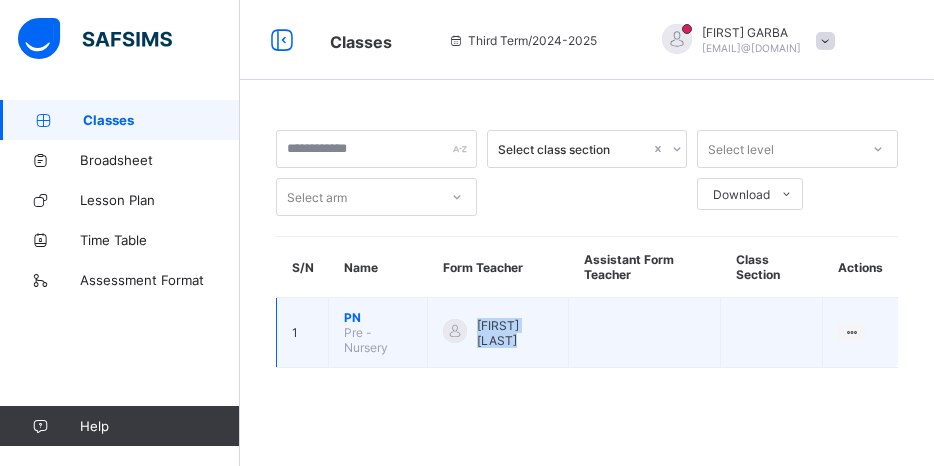 click on "[FIRST] [LAST]" at bounding box center [515, 333] 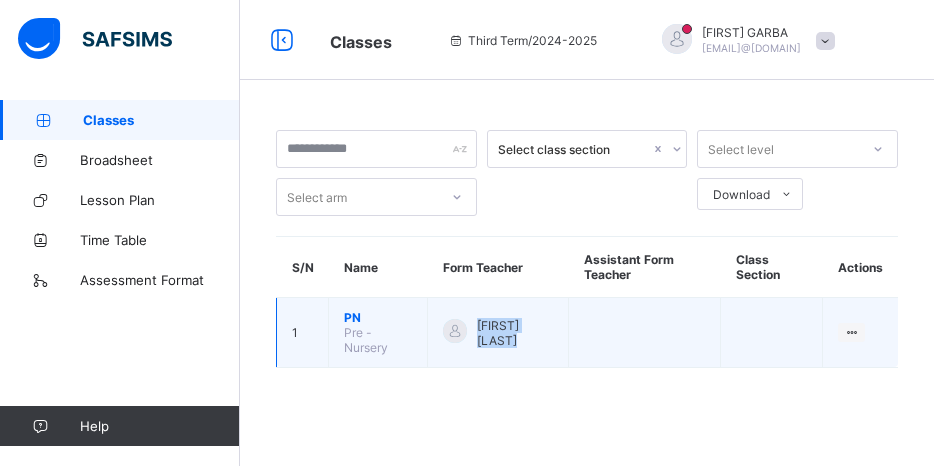 click on "[FIRST] [LAST]" at bounding box center (498, 333) 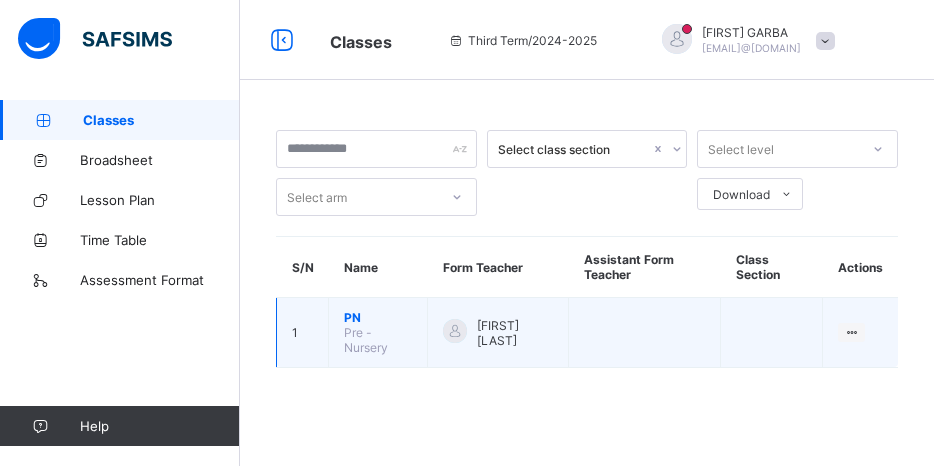 click on "[FIRST] [LAST]" at bounding box center (498, 333) 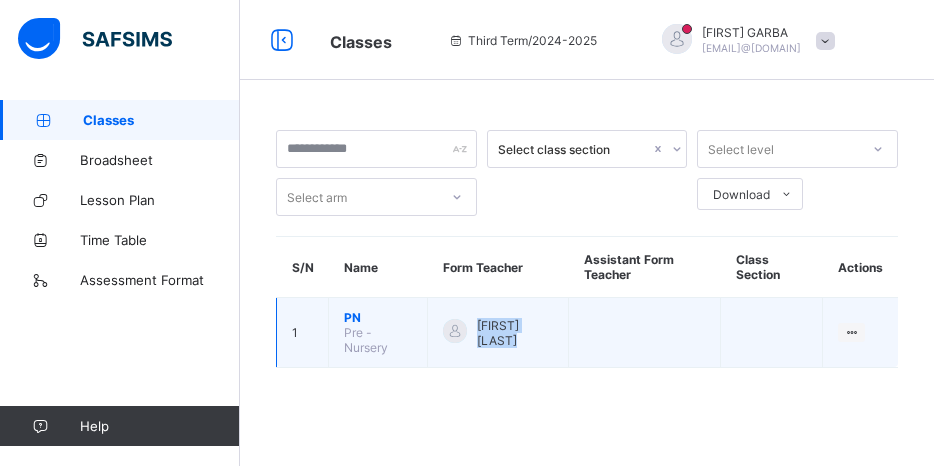 click on "[FIRST] [LAST]" at bounding box center [498, 333] 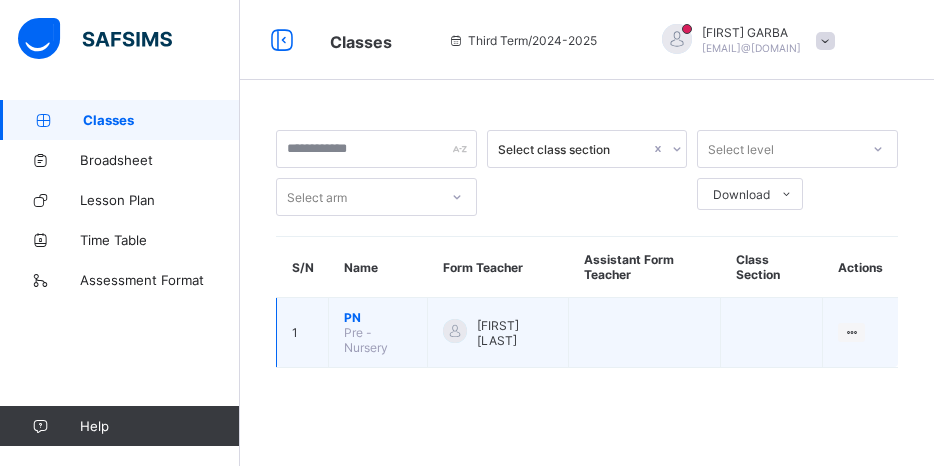 click on "[FIRST] [LAST]" at bounding box center (498, 333) 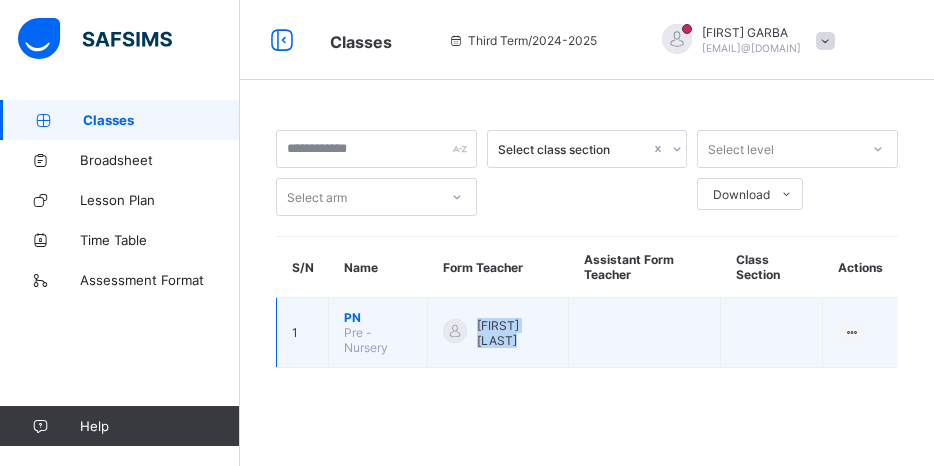 click on "[FIRST] [LAST]" at bounding box center [498, 333] 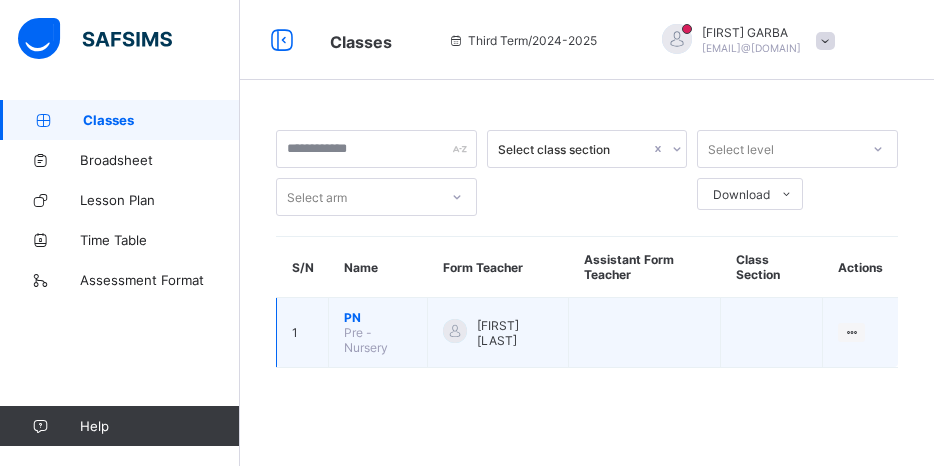 click on "[FIRST] [LAST]" at bounding box center (498, 333) 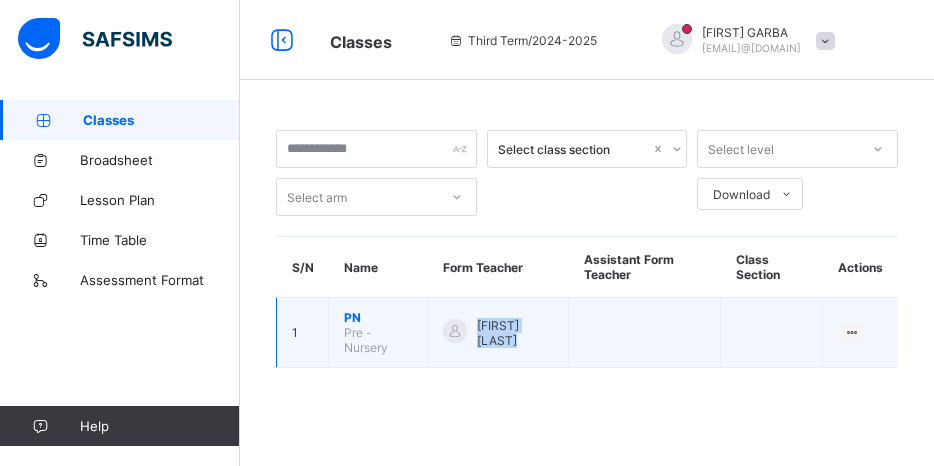 click on "[FIRST] [LAST]" at bounding box center [498, 333] 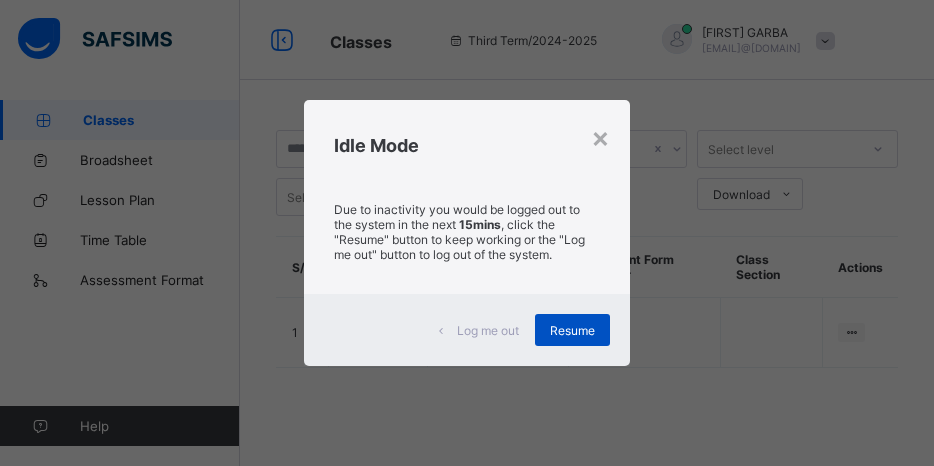 click on "Resume" at bounding box center (572, 330) 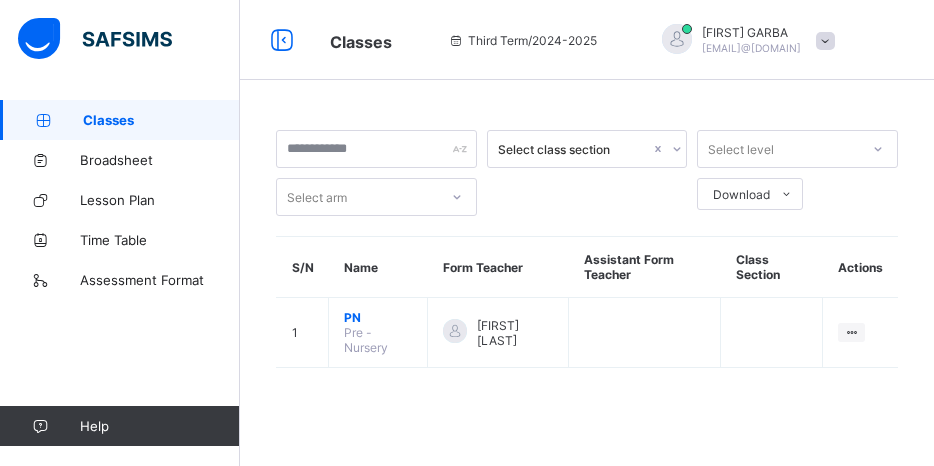 click on "[FIRST] [LAST]" at bounding box center (498, 333) 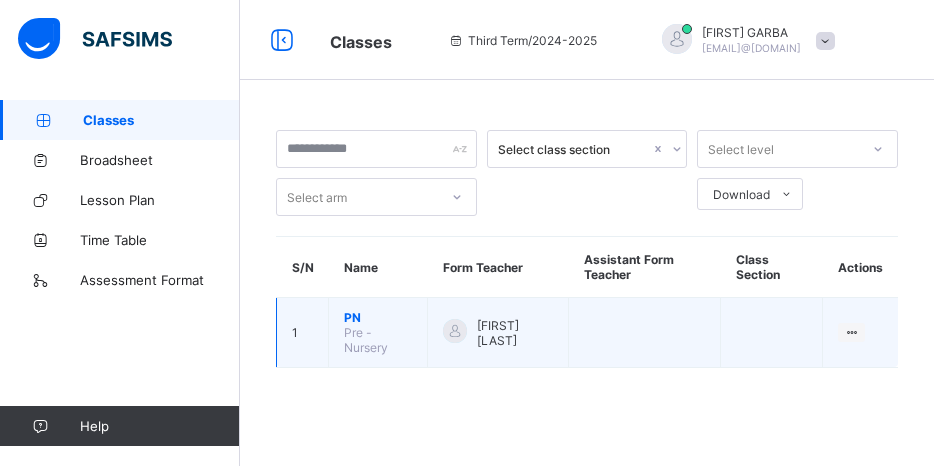 click on "[FIRST] [LAST]" at bounding box center (498, 333) 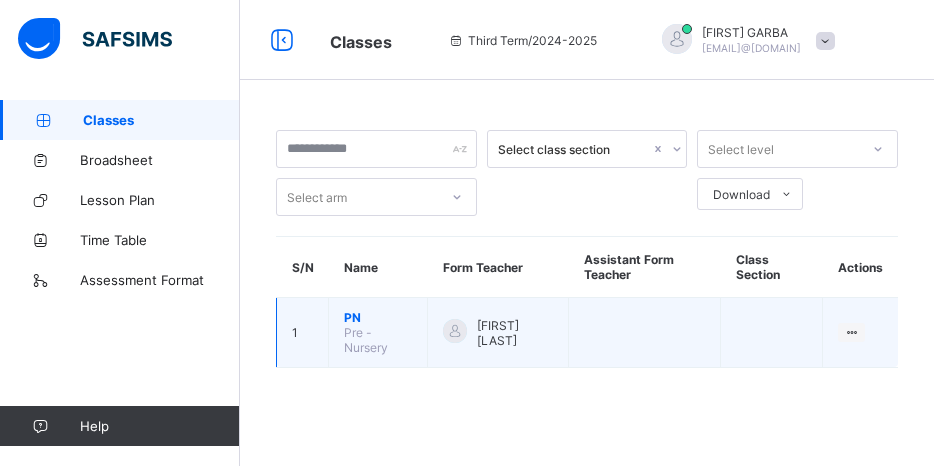 click on "[FIRST] [LAST]" at bounding box center (498, 333) 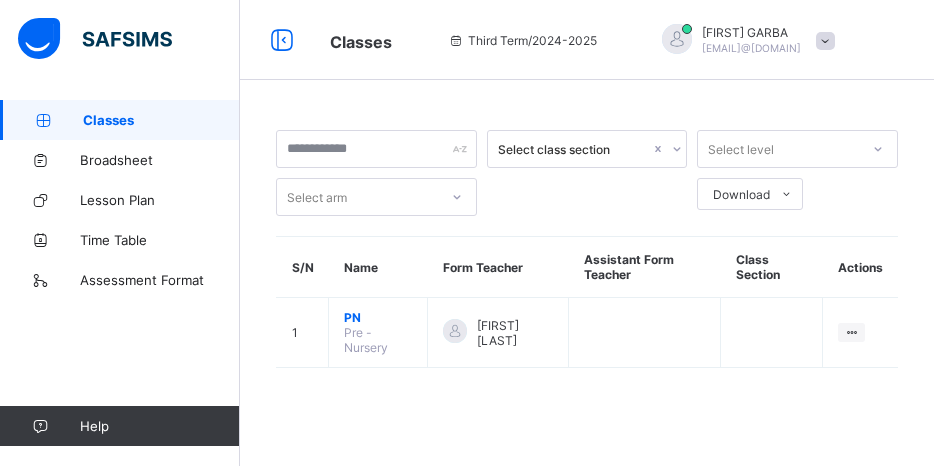 click on "Classes" at bounding box center (161, 120) 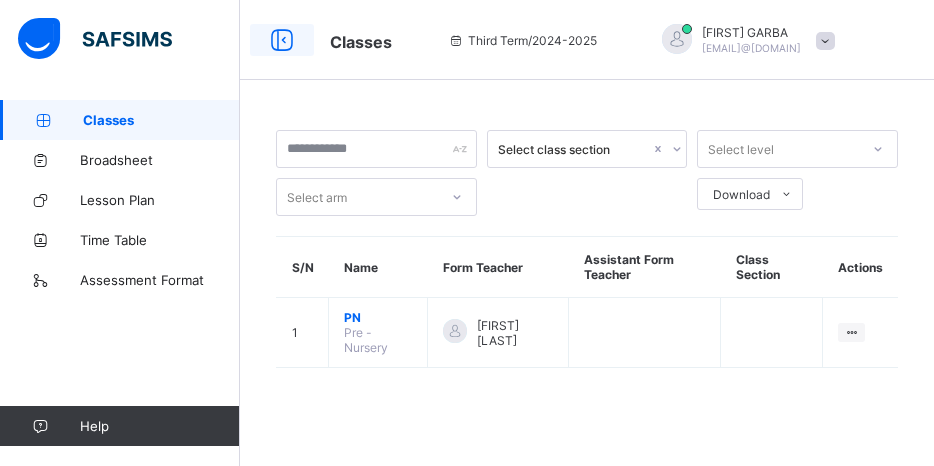 click at bounding box center [282, 40] 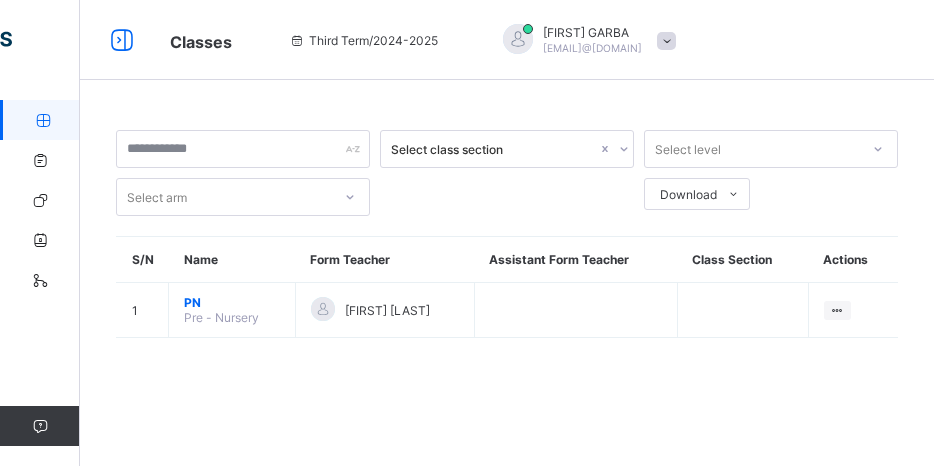 click on "Class Section" at bounding box center [742, 260] 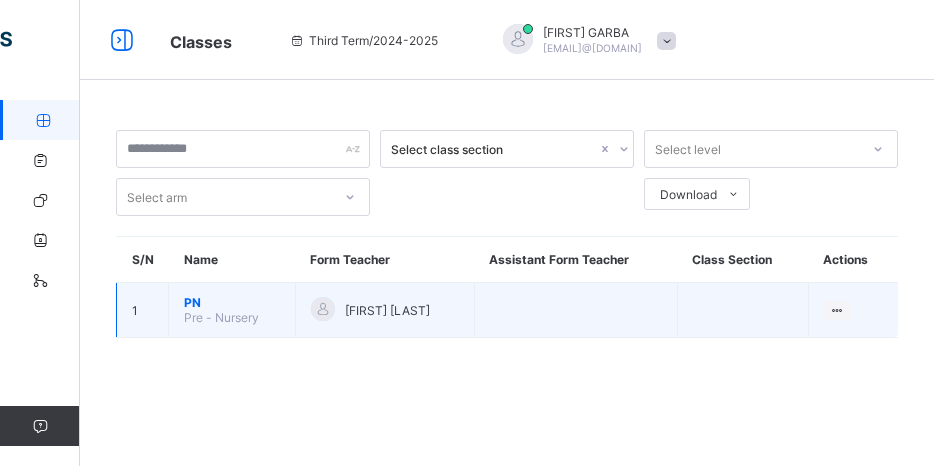 click on "Pre - Nursery" at bounding box center [221, 317] 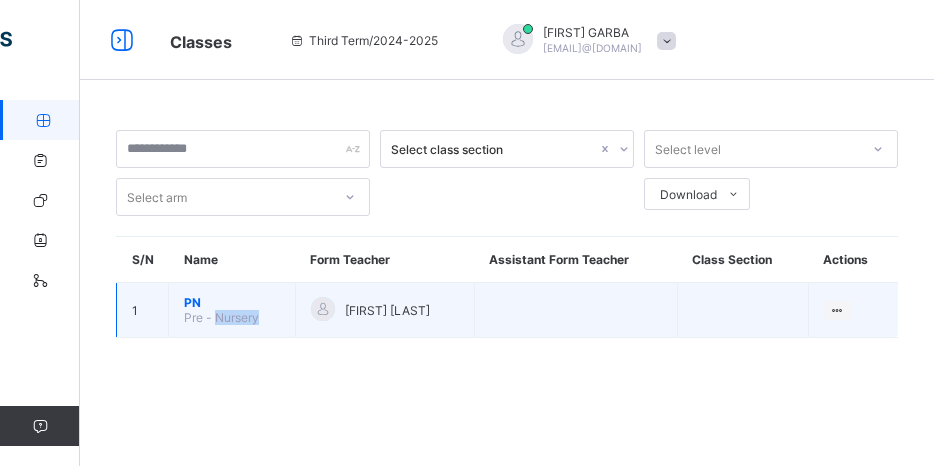 click on "Pre - Nursery" at bounding box center (221, 317) 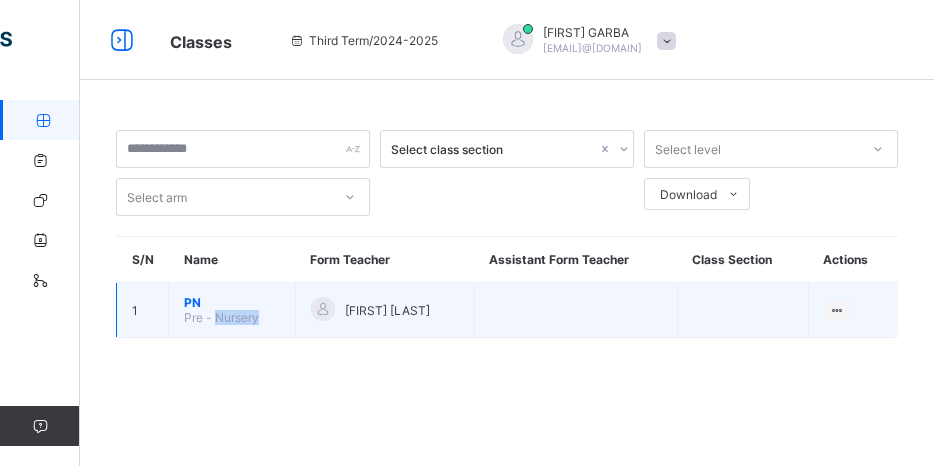 click on "PN     Pre - Nursery" at bounding box center [232, 310] 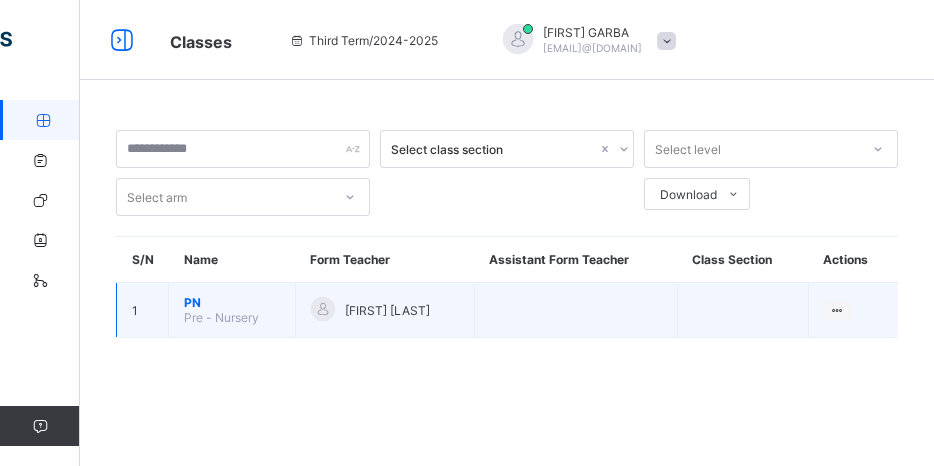click on "PN     Pre - Nursery" at bounding box center (232, 310) 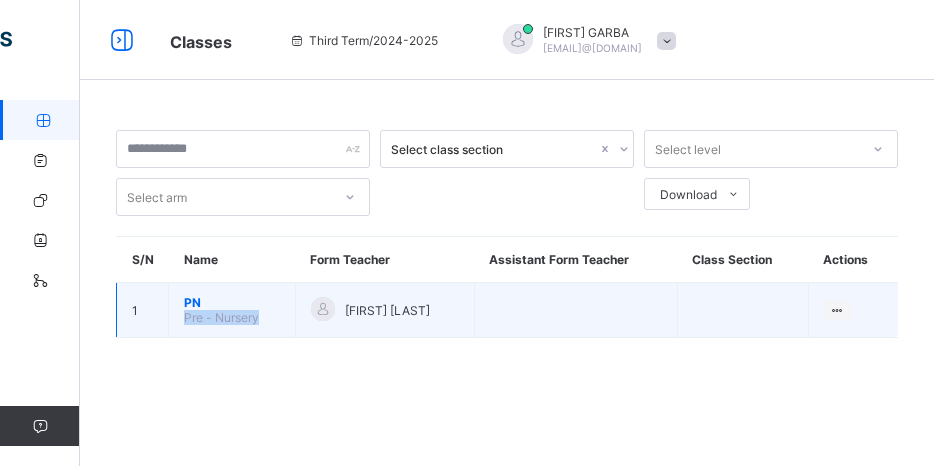 click on "PN     Pre - Nursery" at bounding box center (232, 310) 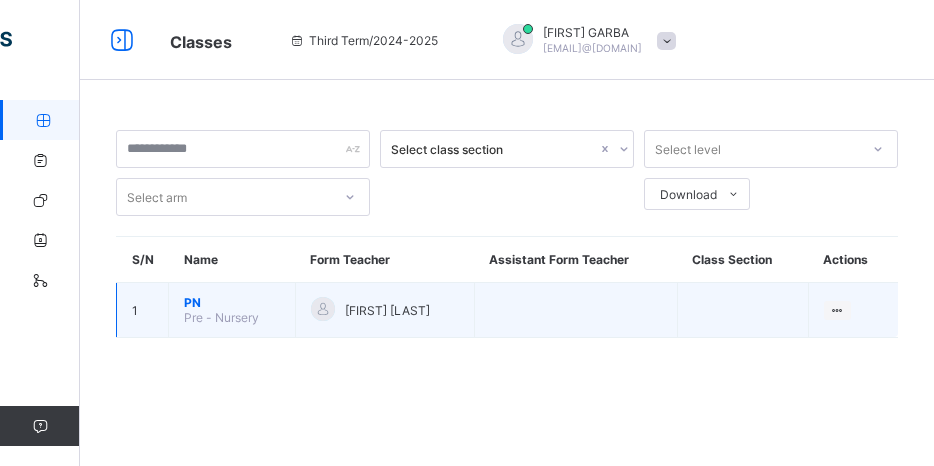 click on "PN     Pre - Nursery" at bounding box center (232, 310) 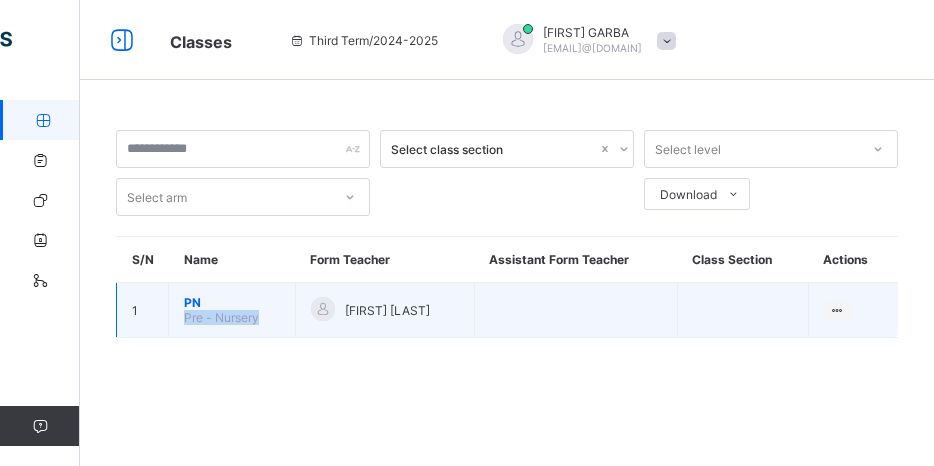 click on "PN     Pre - Nursery" at bounding box center (232, 310) 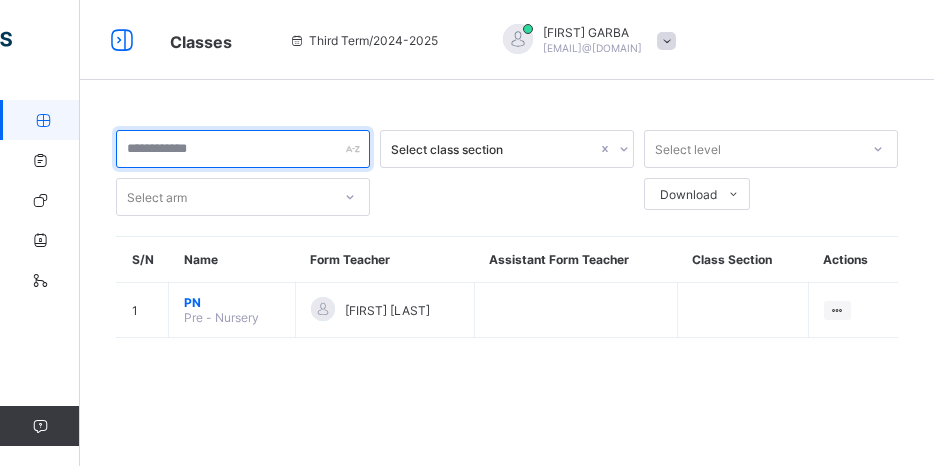 click at bounding box center [243, 149] 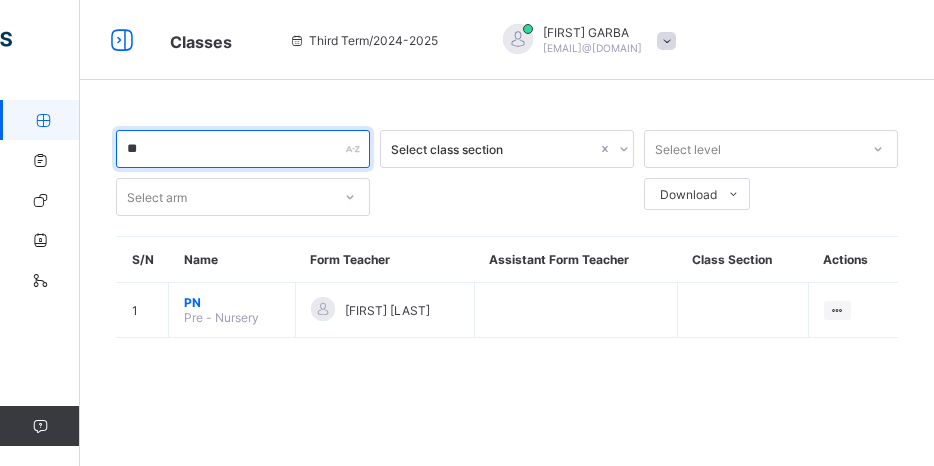 type on "*" 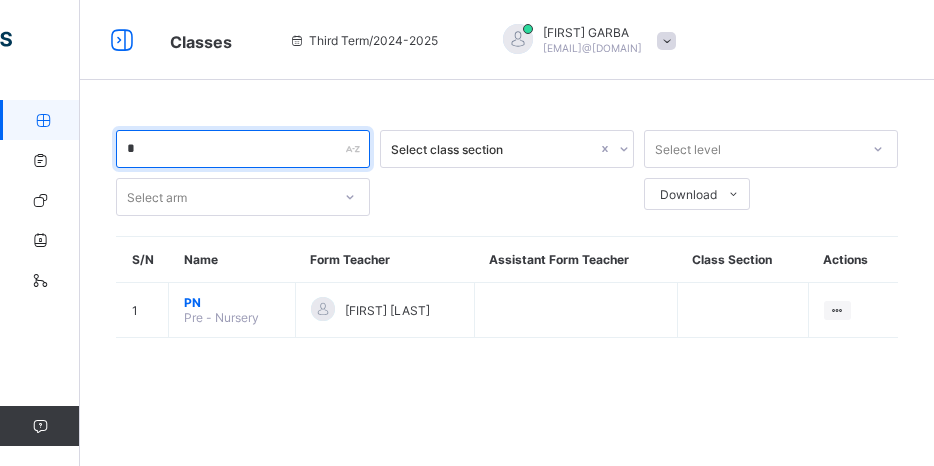 type 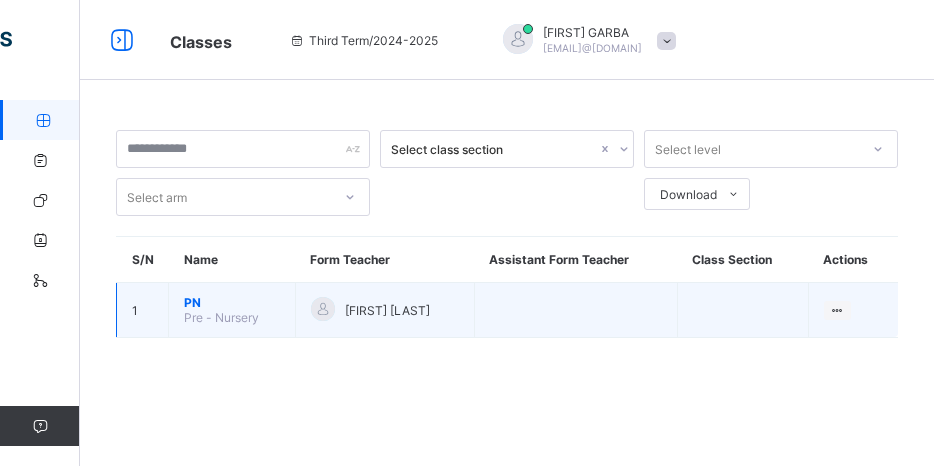 click on "[FIRST] [LAST]" at bounding box center (385, 310) 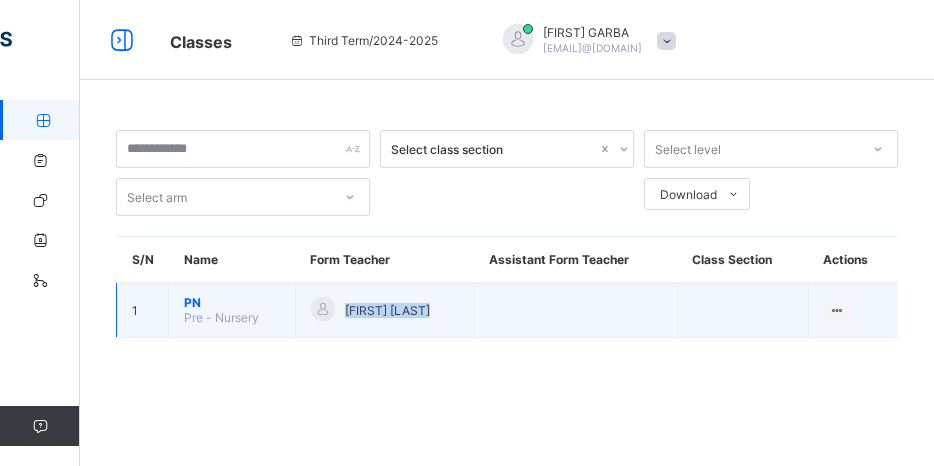 click on "[FIRST] [LAST]" at bounding box center (385, 310) 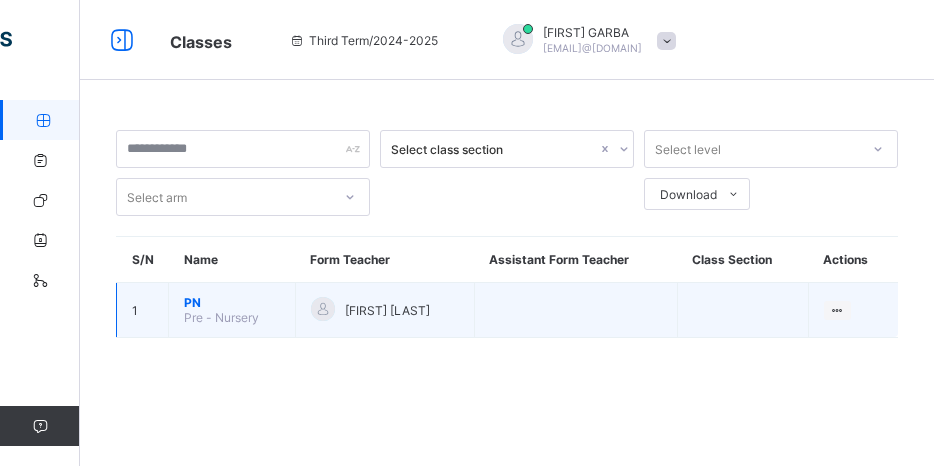 click at bounding box center [575, 310] 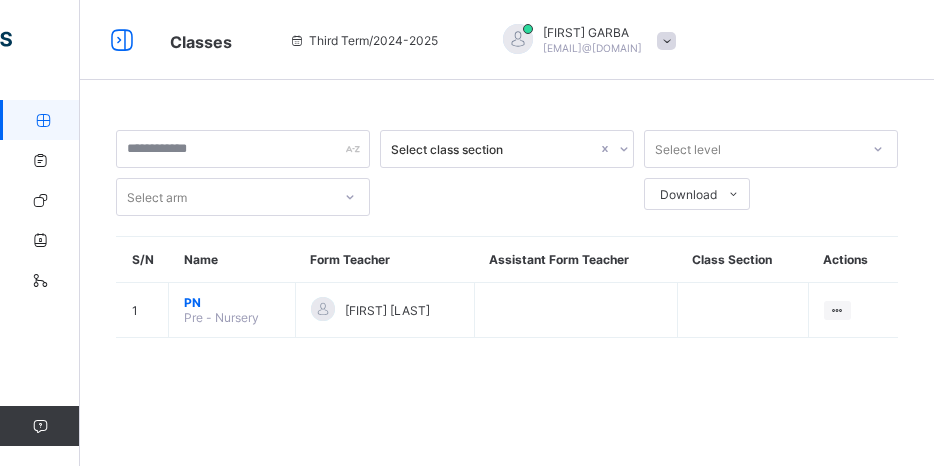 click on "Classes" at bounding box center (120, 120) 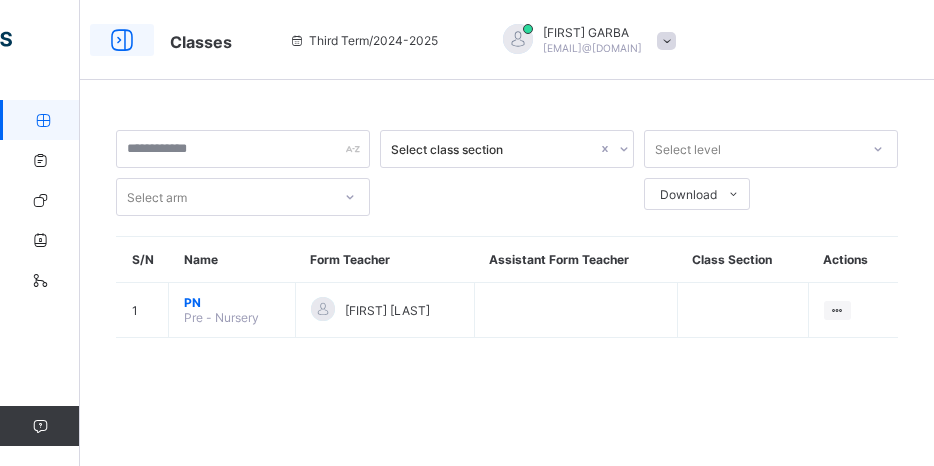 click at bounding box center (122, 40) 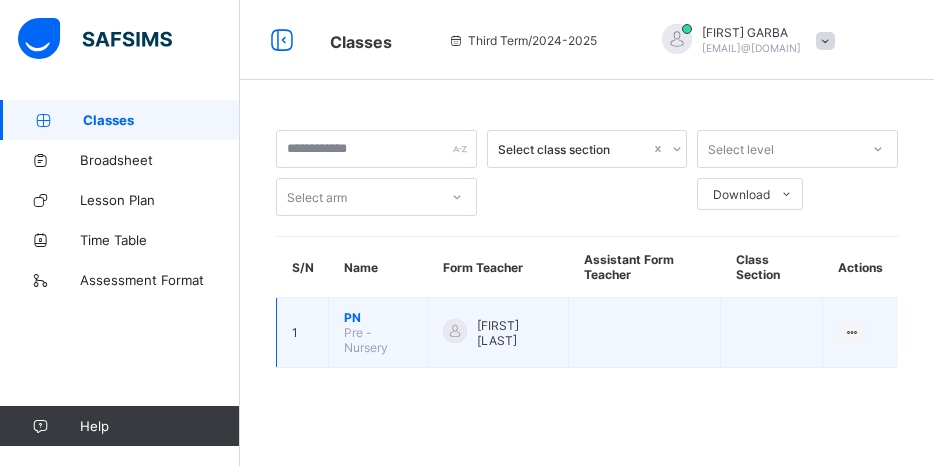 click on "PN     Pre - Nursery" at bounding box center (378, 333) 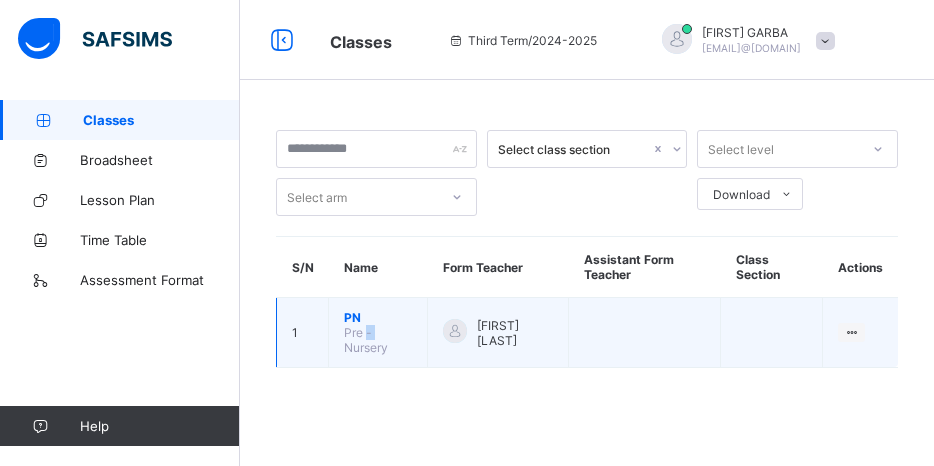 click on "PN     Pre - Nursery" at bounding box center [378, 333] 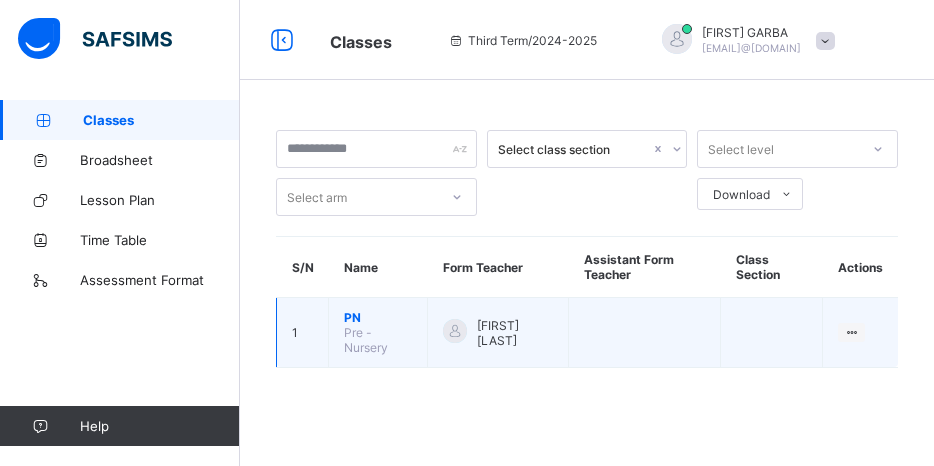 click on "PN     Pre - Nursery" at bounding box center [378, 333] 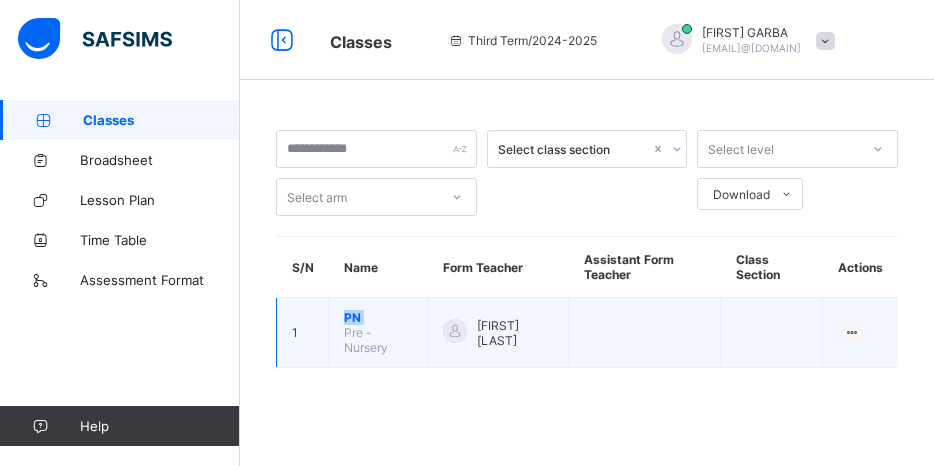 click on "PN     Pre - Nursery" at bounding box center [378, 333] 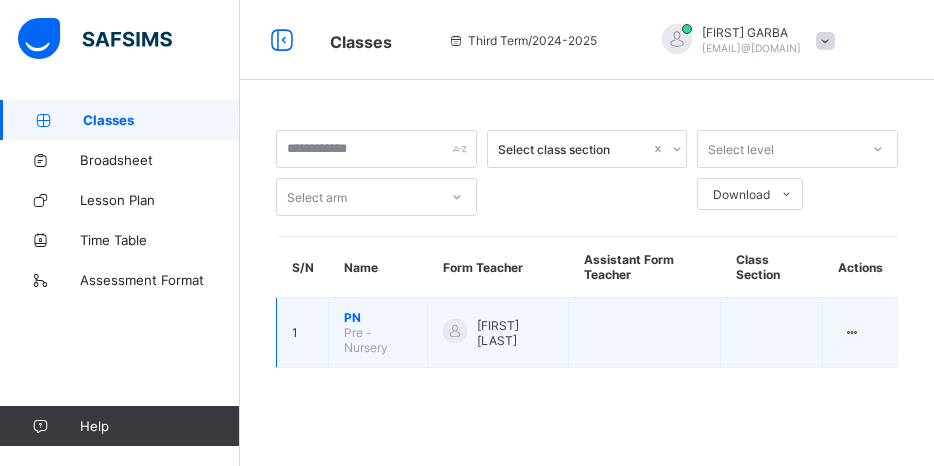 click on "PN     Pre - Nursery" at bounding box center [378, 333] 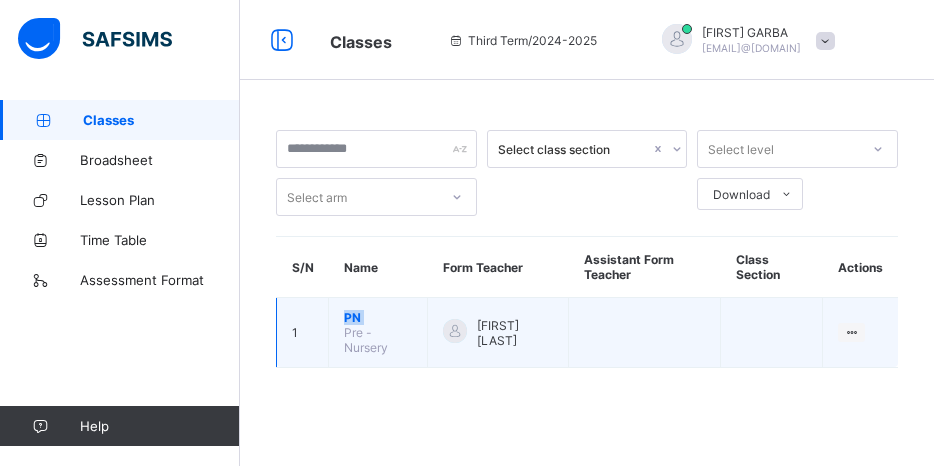 click on "PN     Pre - Nursery" at bounding box center (378, 333) 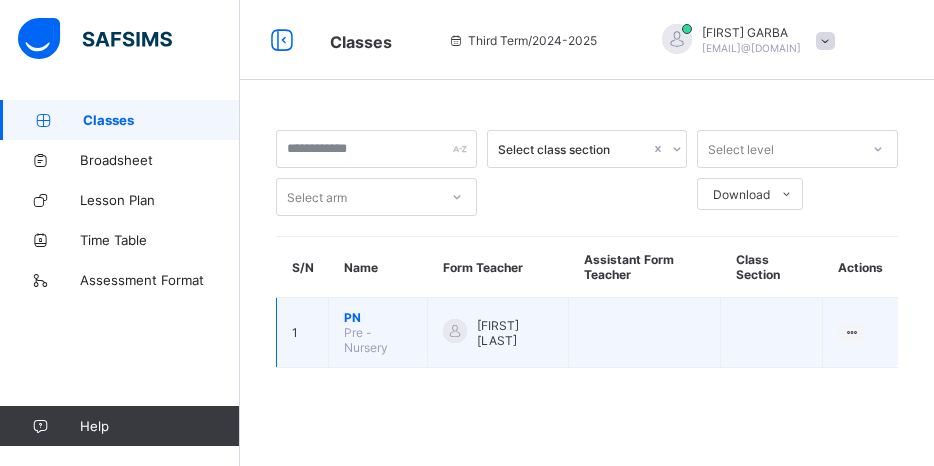 click on "PN     Pre - Nursery" at bounding box center (378, 333) 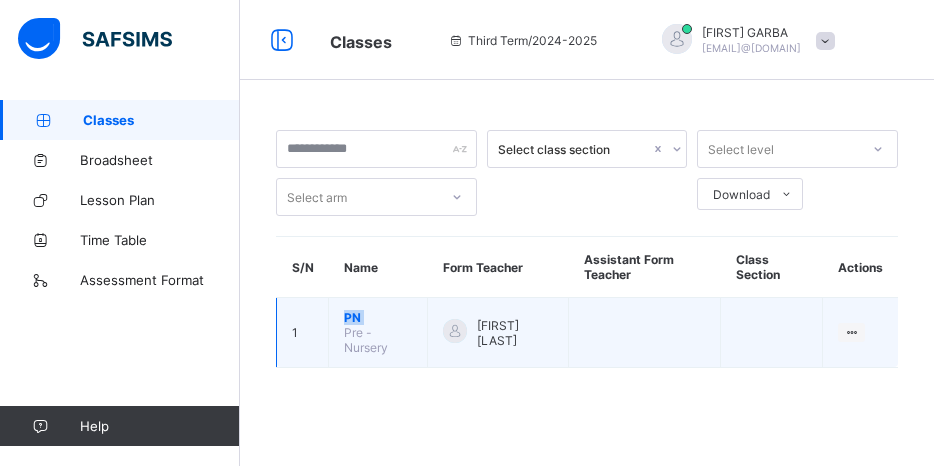 click on "PN     Pre - Nursery" at bounding box center (378, 333) 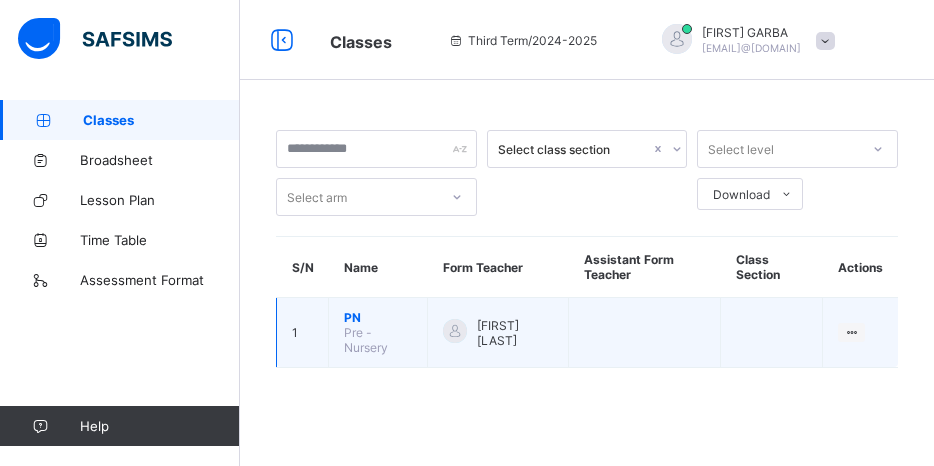 click on "PN     Pre - Nursery" at bounding box center [378, 333] 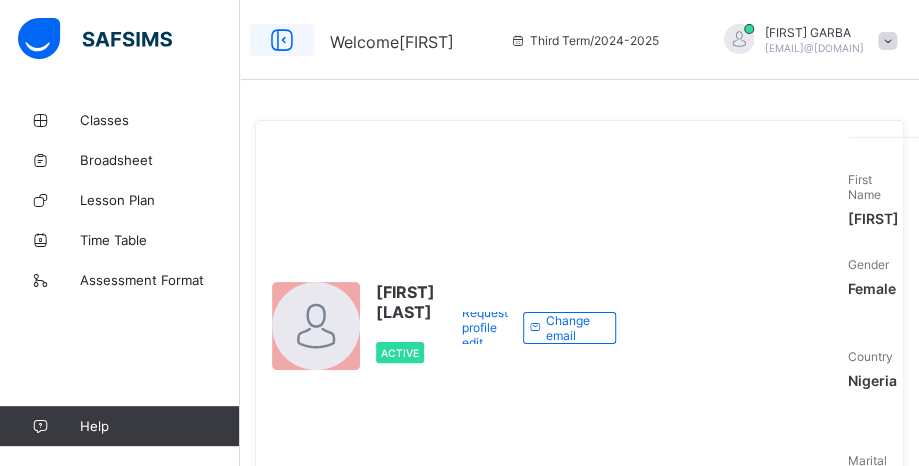 click at bounding box center [282, 40] 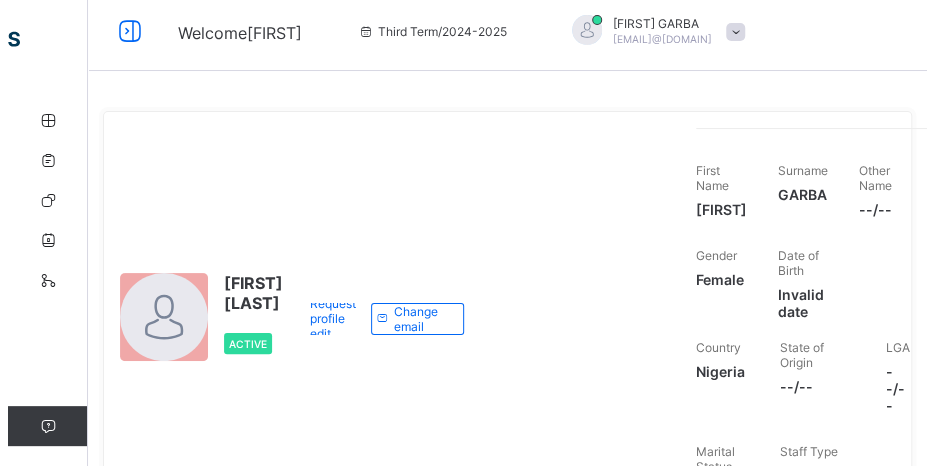 scroll, scrollTop: 0, scrollLeft: 0, axis: both 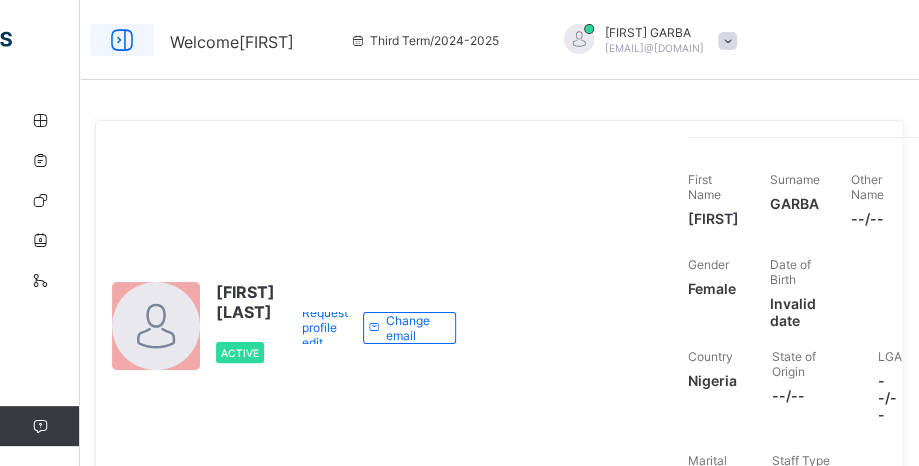 click at bounding box center [122, 40] 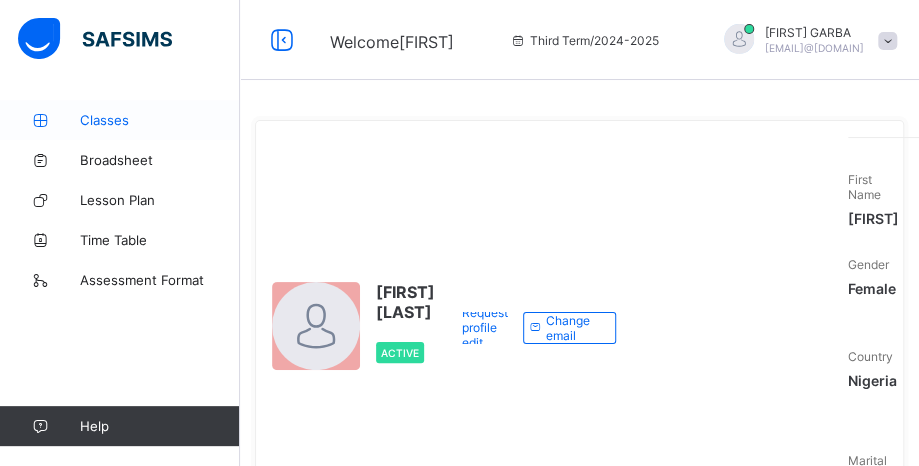 click on "Classes" at bounding box center [160, 120] 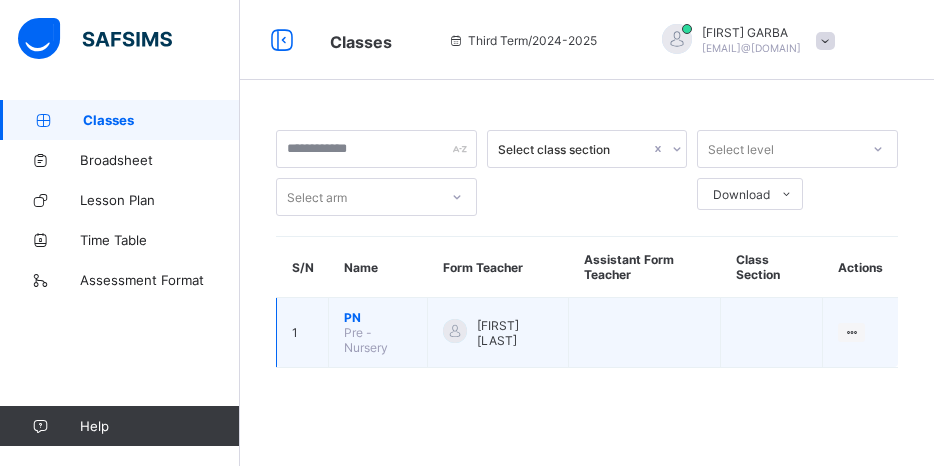click on "[FIRST] [LAST]" at bounding box center (498, 333) 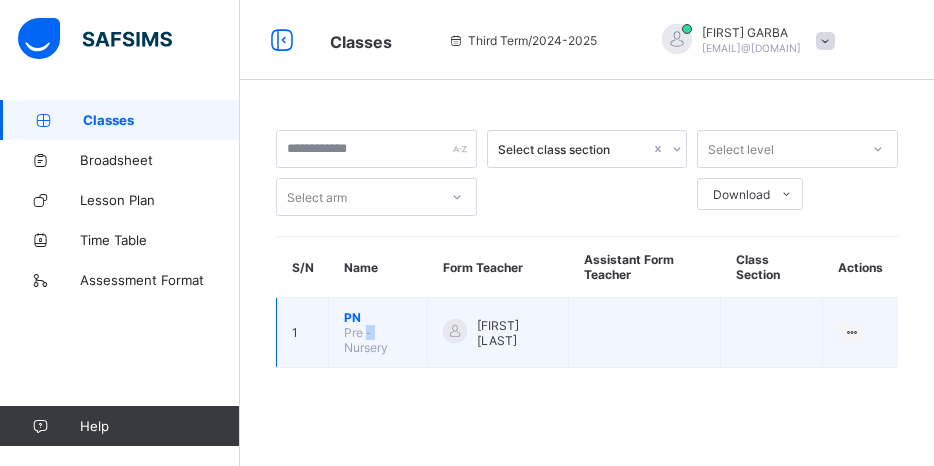 click on "PN     Pre - Nursery" at bounding box center (378, 333) 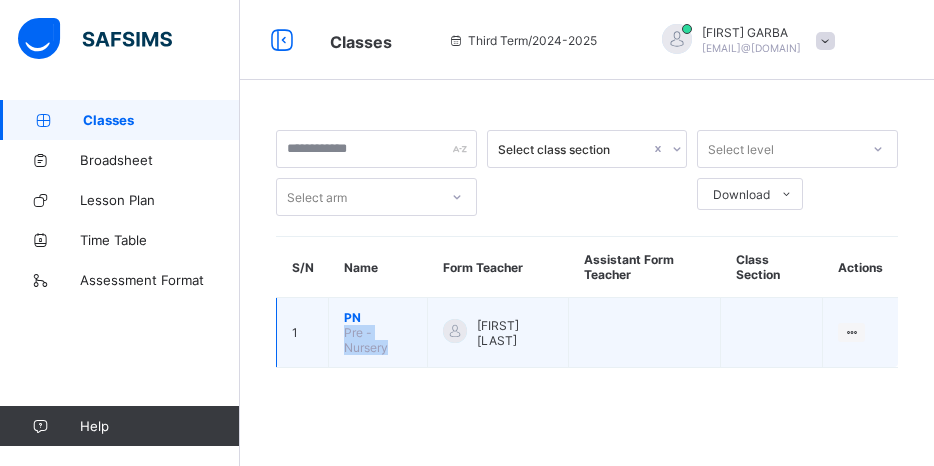 click on "PN     Pre - Nursery" at bounding box center [378, 333] 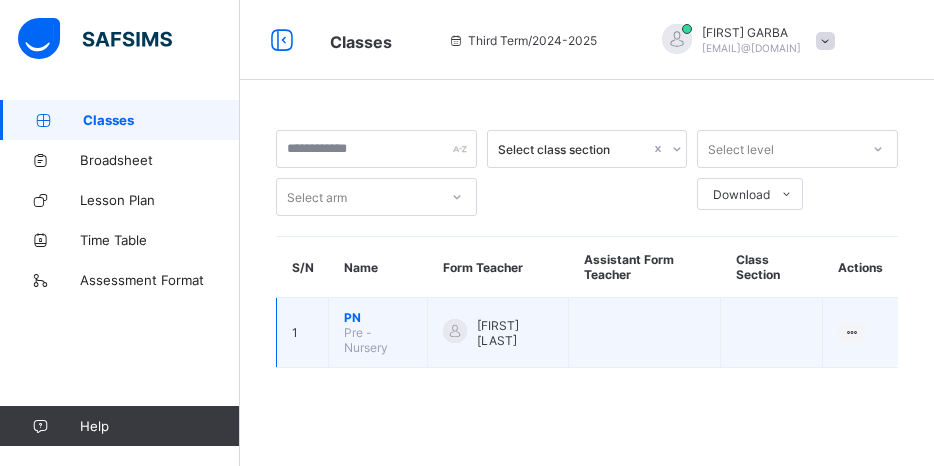 click on "[FIRST] [LAST]" at bounding box center (498, 333) 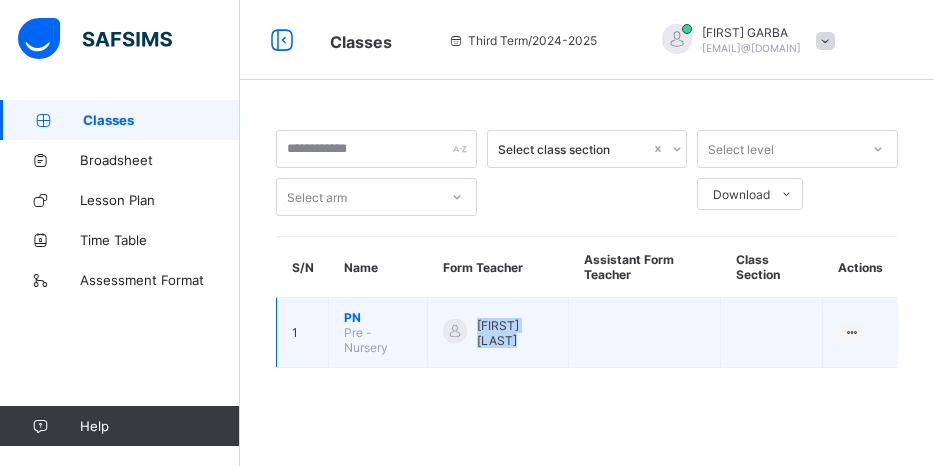 click on "[FIRST] [LAST]" at bounding box center [498, 333] 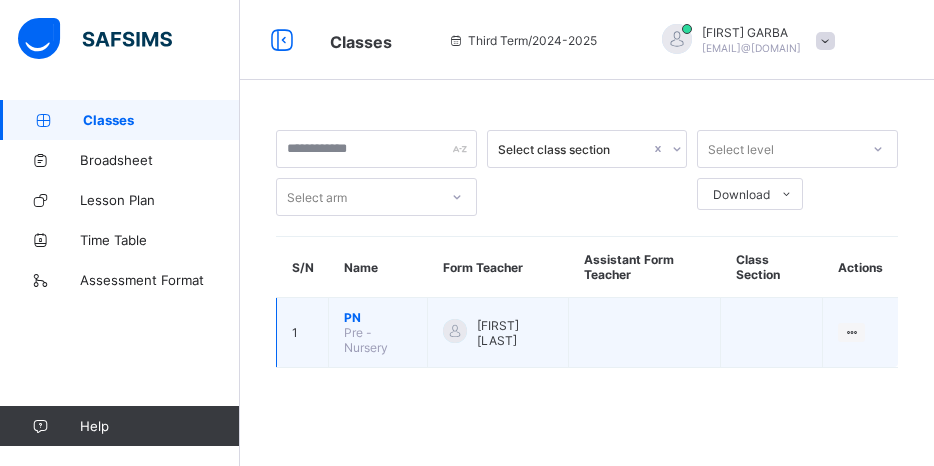click on "[FIRST] [LAST]" at bounding box center [498, 333] 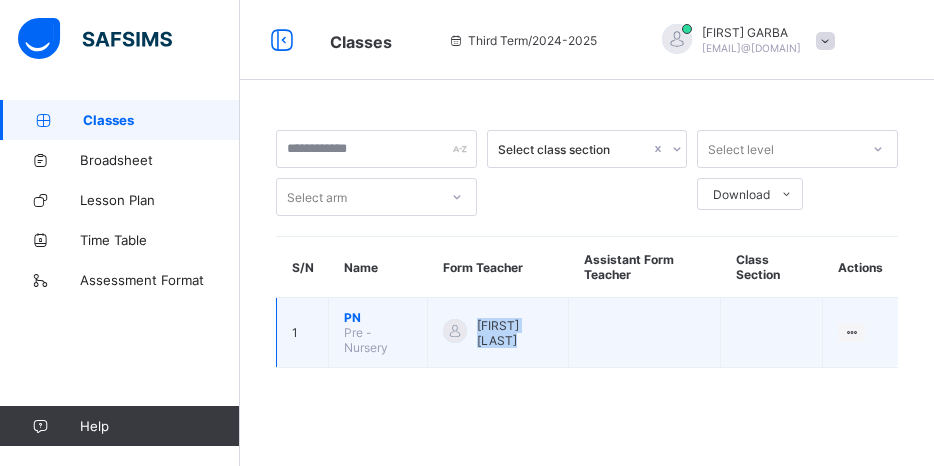 click on "[FIRST] [LAST]" at bounding box center [498, 333] 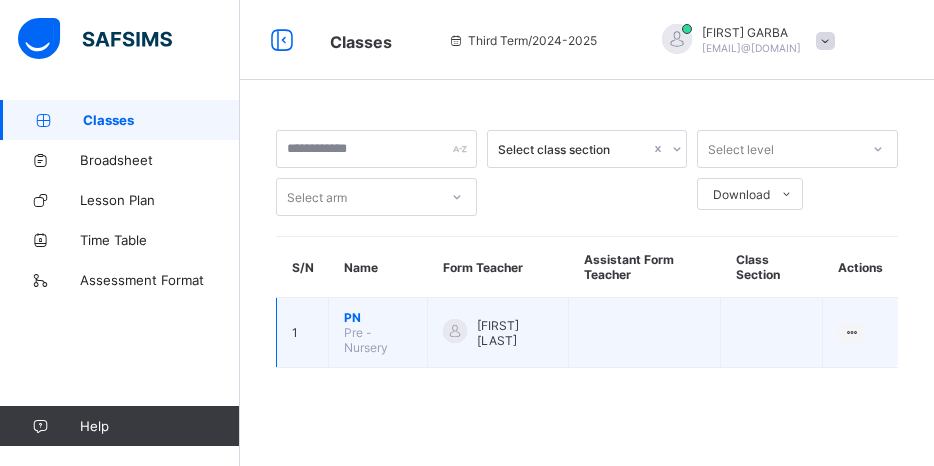 click on "[FIRST] [LAST]" at bounding box center (498, 333) 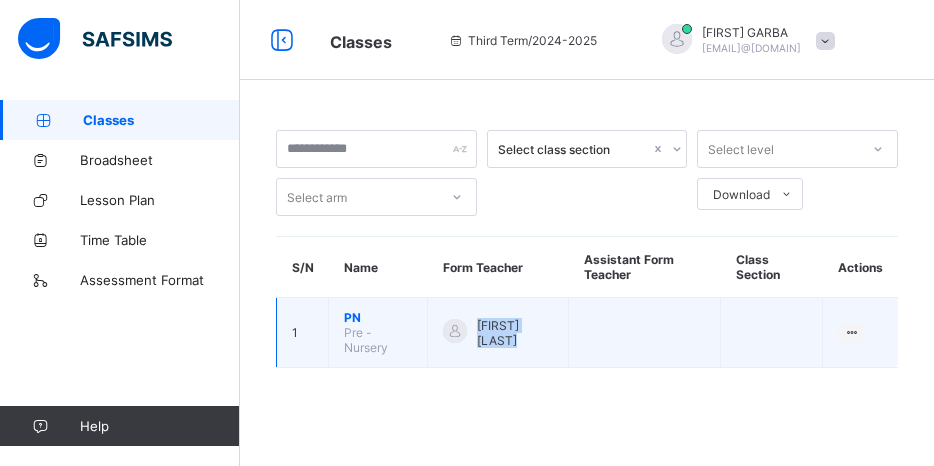 click on "[FIRST] [LAST]" at bounding box center (498, 333) 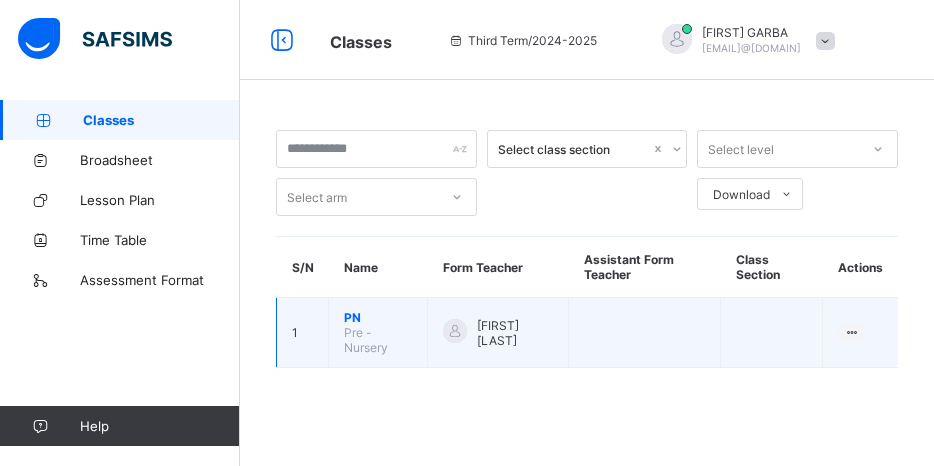 click on "[FIRST] [LAST]" at bounding box center (498, 333) 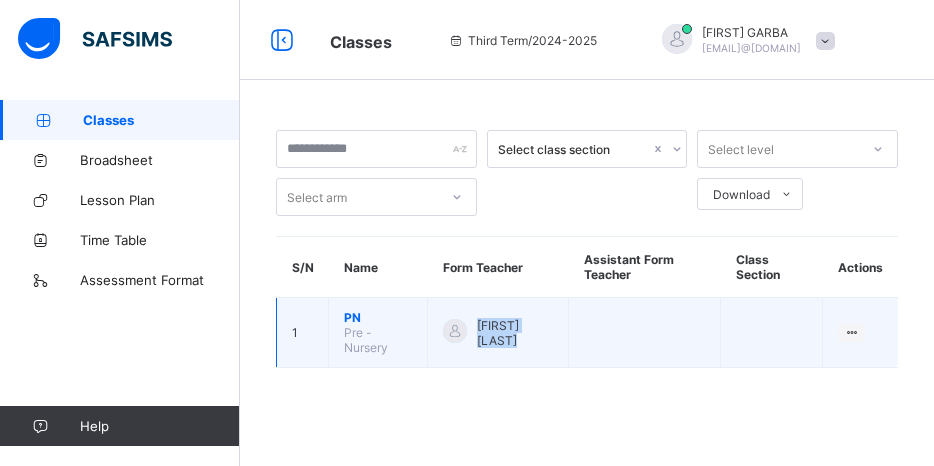 click on "[FIRST] [LAST]" at bounding box center (498, 333) 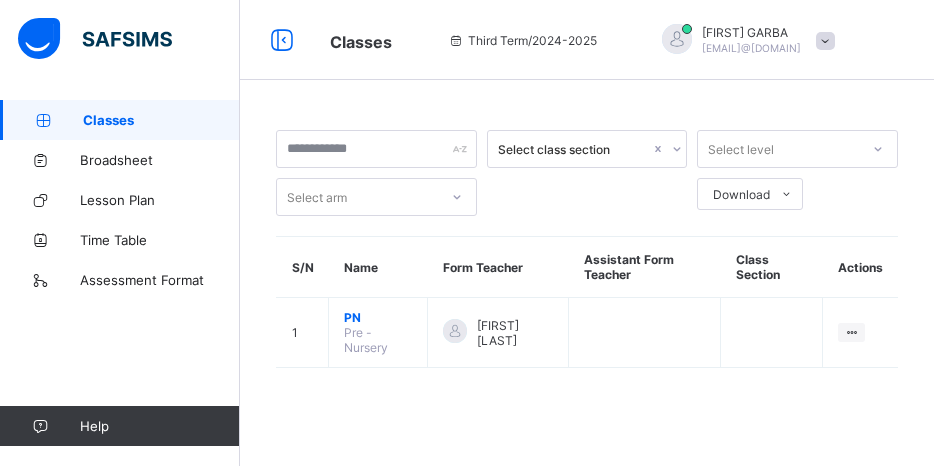 click at bounding box center (825, 41) 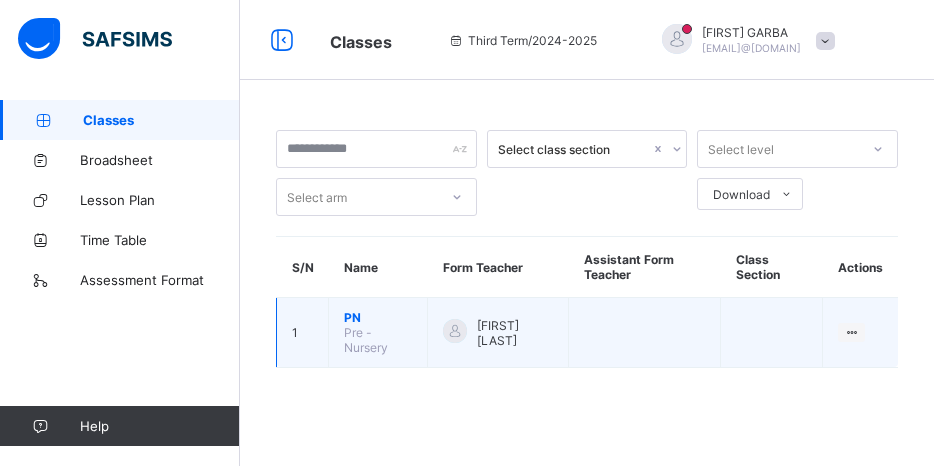 click at bounding box center [772, 333] 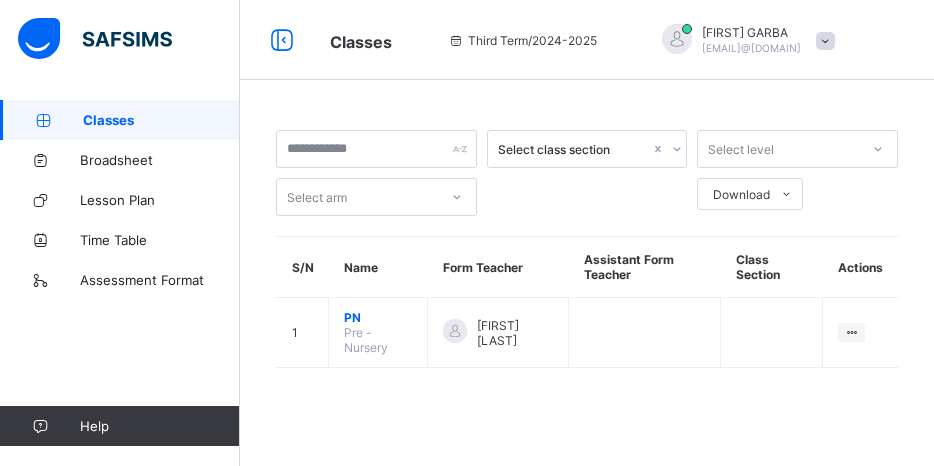 click at bounding box center (825, 41) 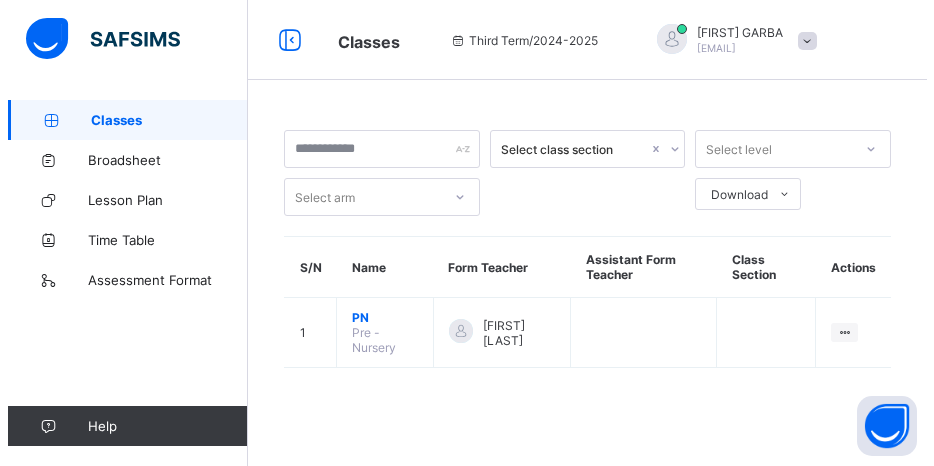 scroll, scrollTop: 0, scrollLeft: 0, axis: both 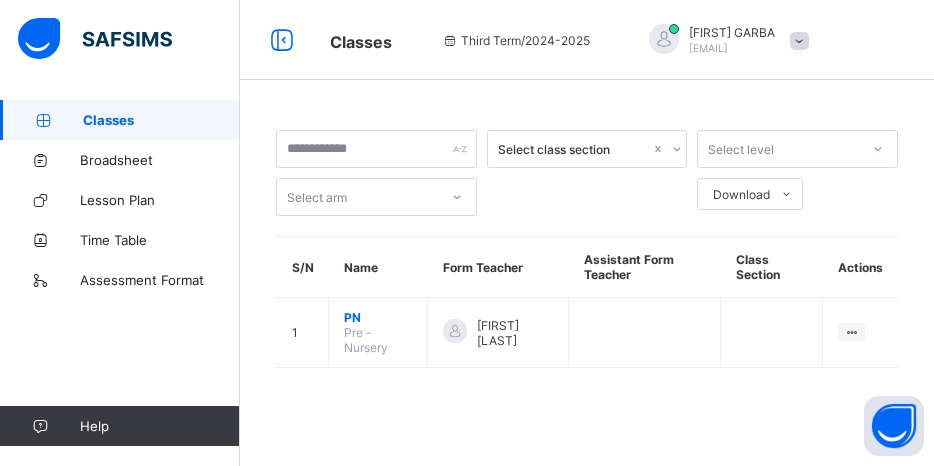 click on "Classes" at bounding box center (161, 120) 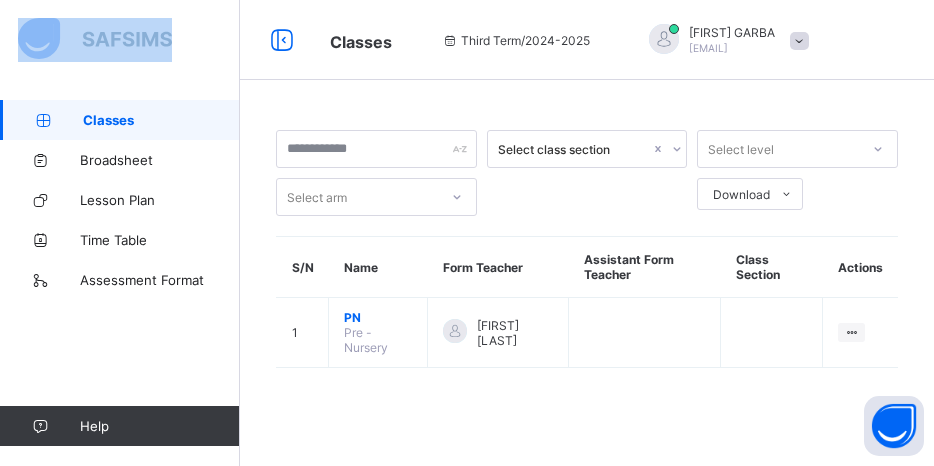click on "Classes Broadsheet Lesson Plan Time Table Assessment Format   Help" at bounding box center [120, 273] 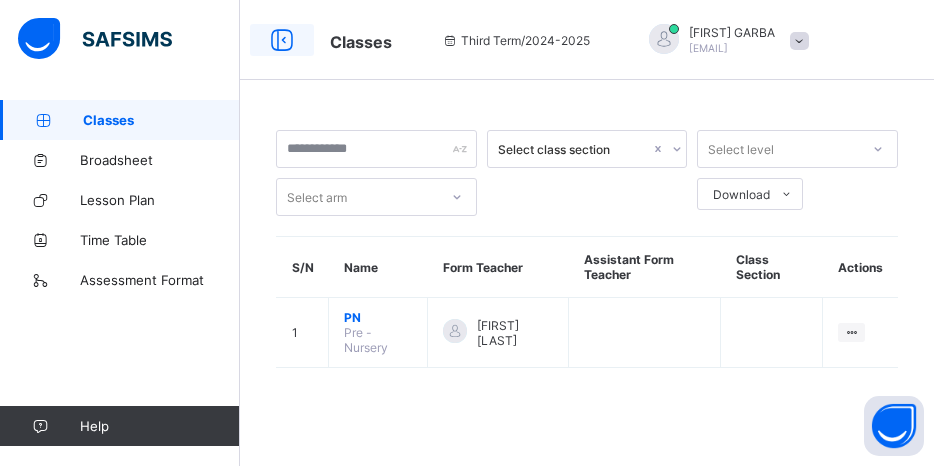 click at bounding box center [282, 40] 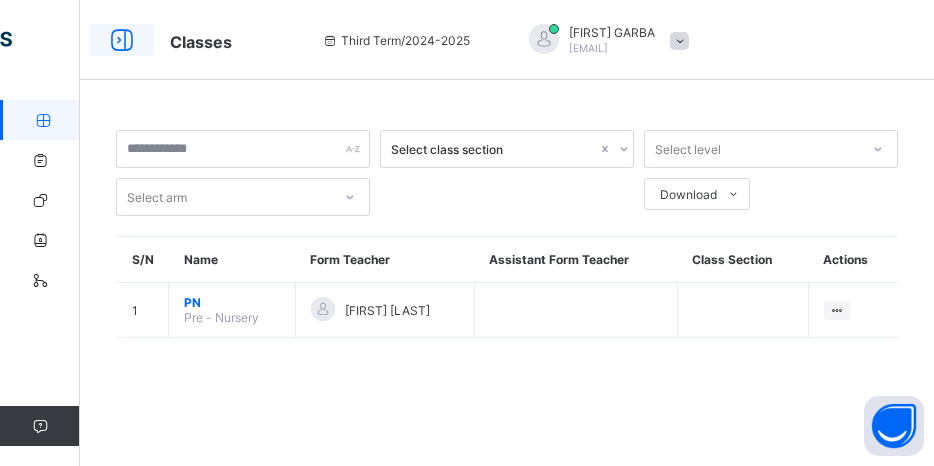 click at bounding box center [122, 40] 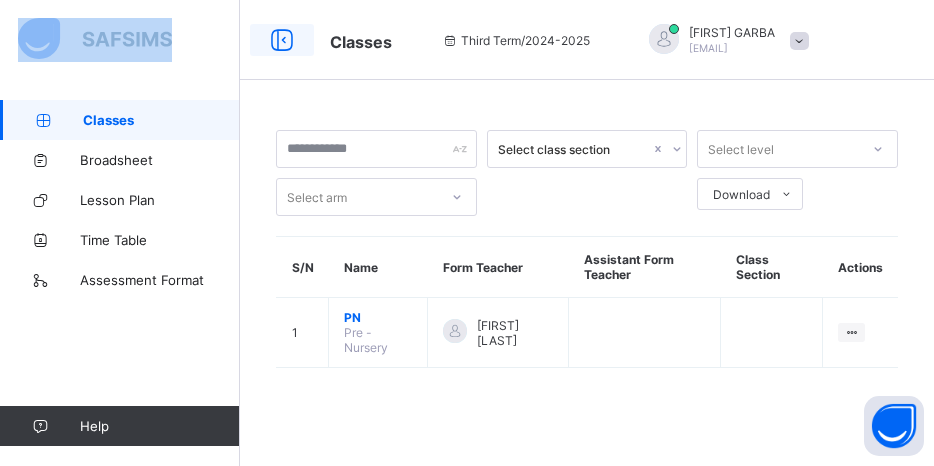 click at bounding box center [119, 40] 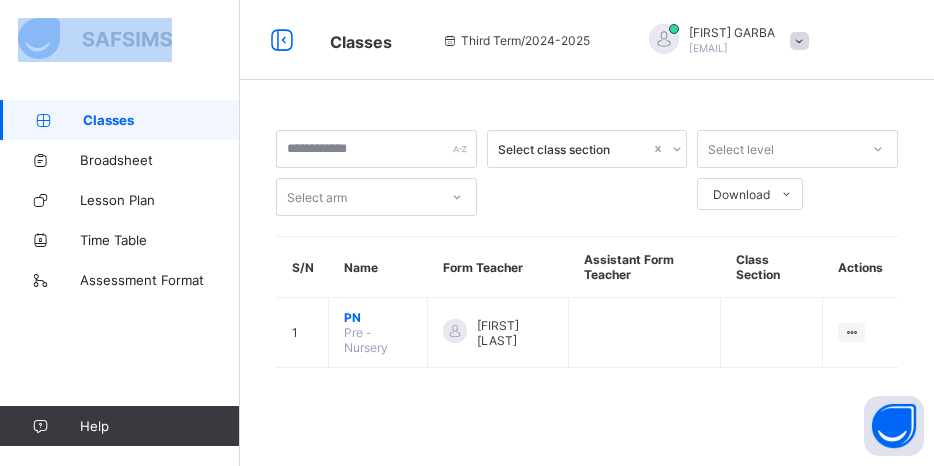click on "Classes" at bounding box center (161, 120) 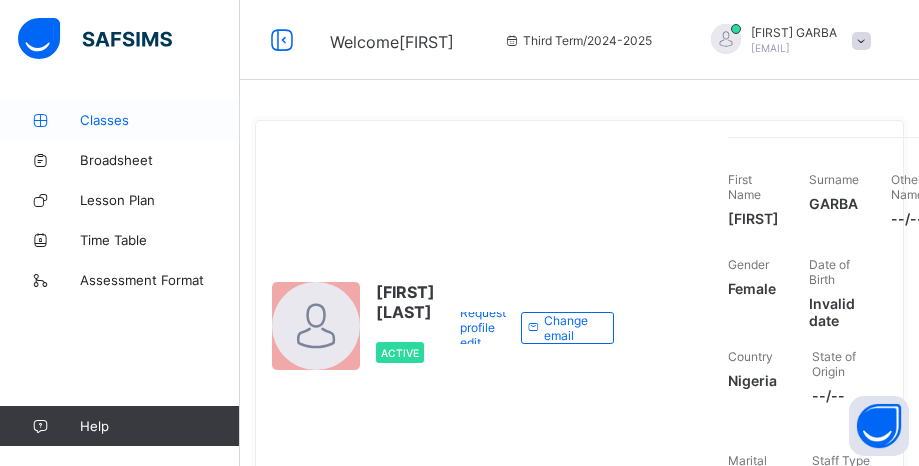 scroll, scrollTop: 0, scrollLeft: 0, axis: both 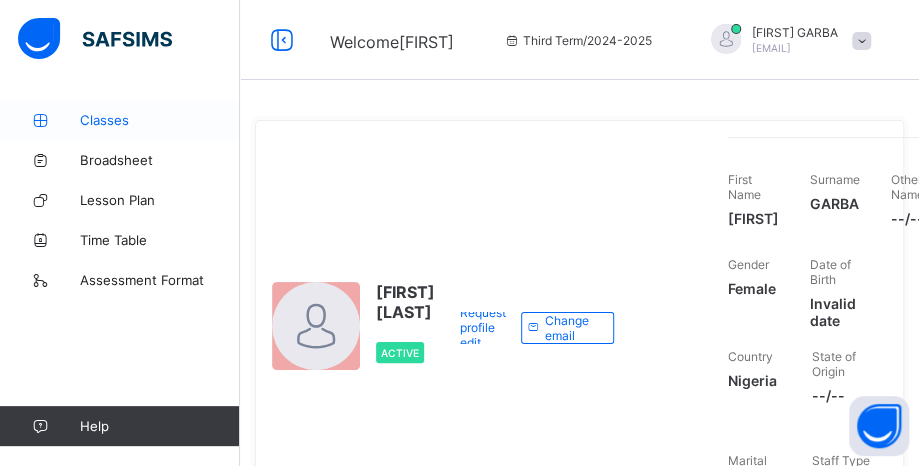 click on "Classes" at bounding box center [160, 120] 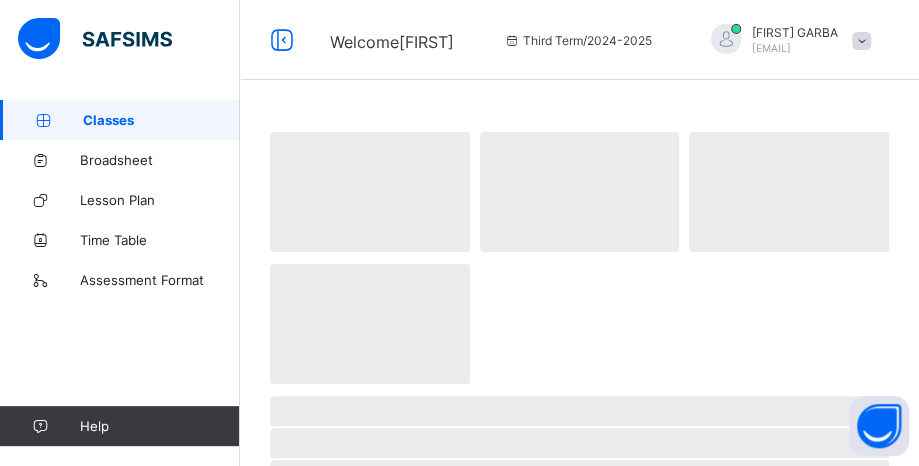 click on "Classes" at bounding box center (161, 120) 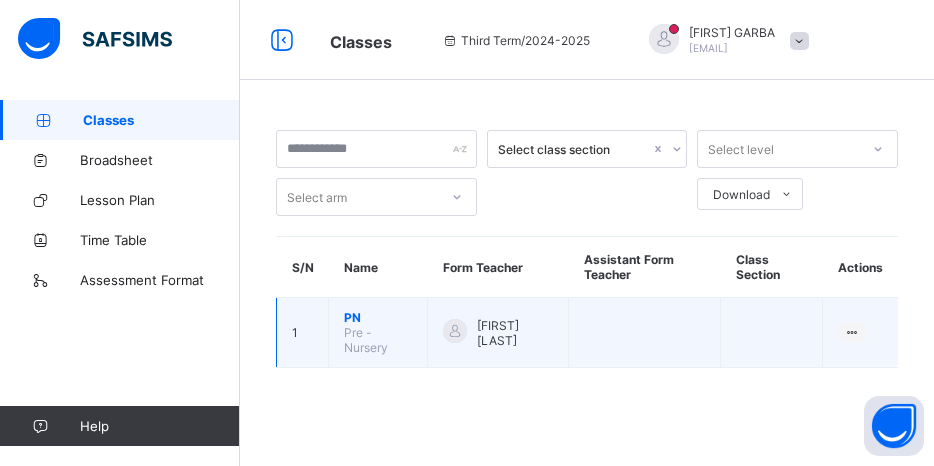 click at bounding box center (455, 331) 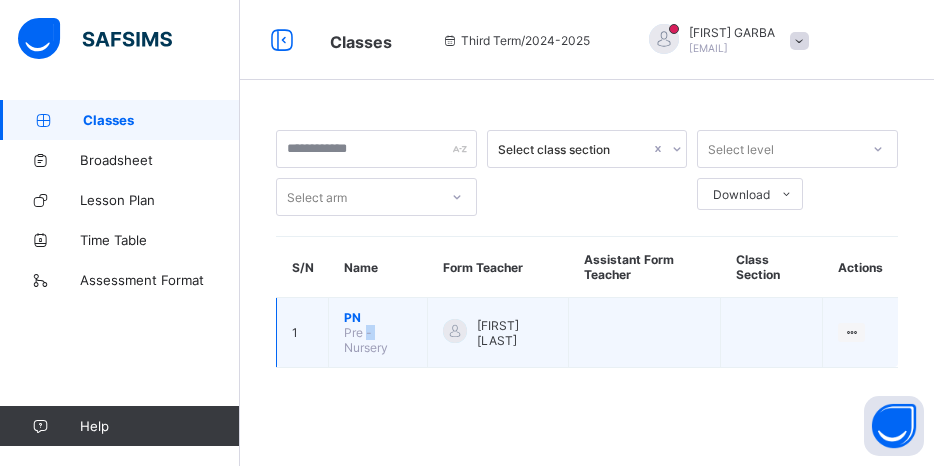 click on "PN     Pre - Nursery" at bounding box center [378, 333] 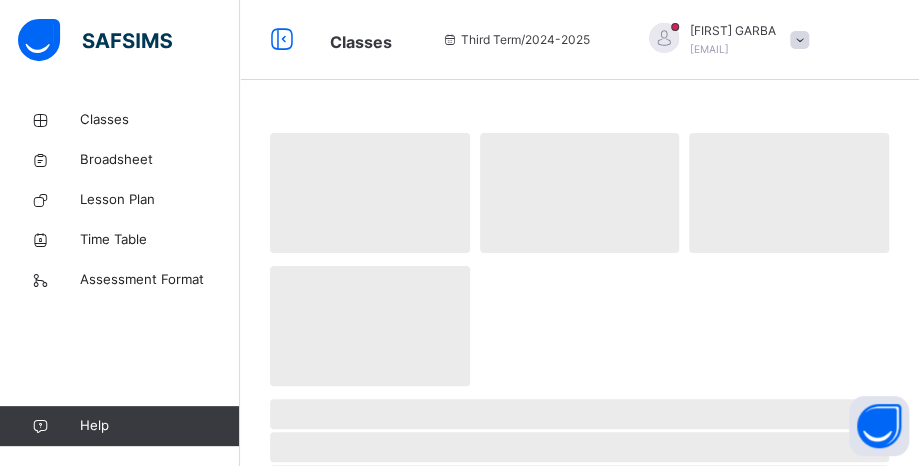 click on "‌" at bounding box center (370, 326) 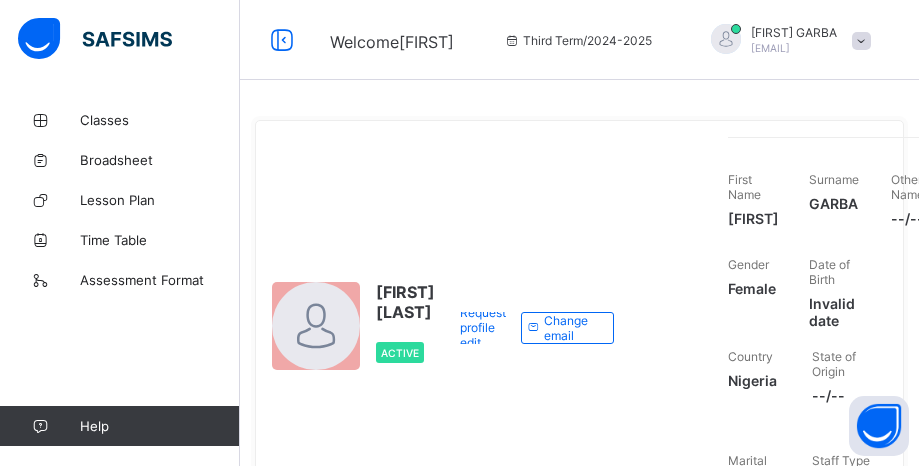 scroll, scrollTop: 0, scrollLeft: 0, axis: both 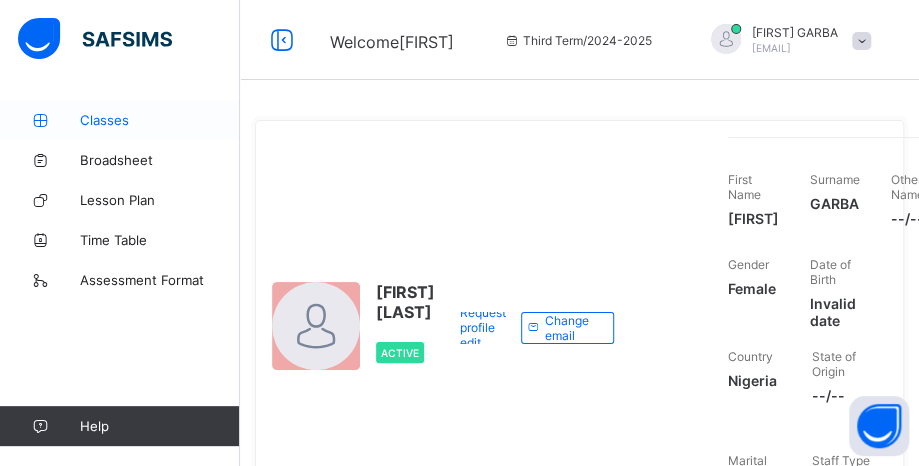 click on "Classes" at bounding box center [160, 120] 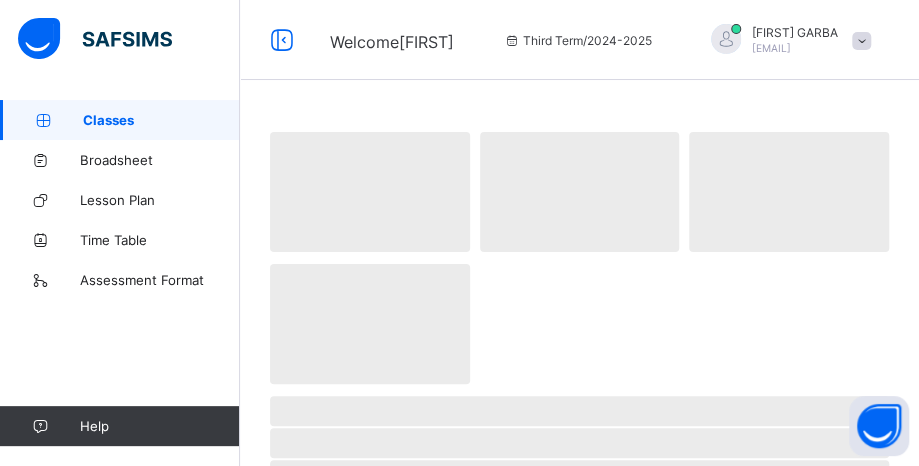 click on "Classes" at bounding box center (161, 120) 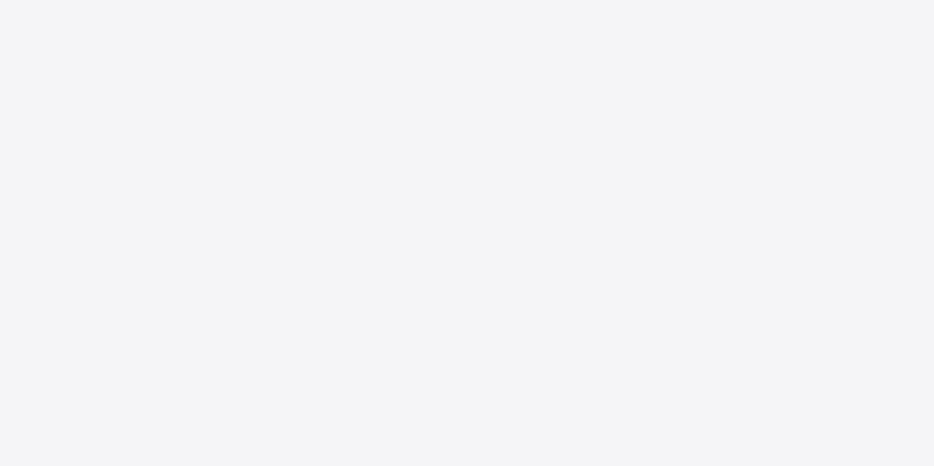 scroll, scrollTop: 0, scrollLeft: 0, axis: both 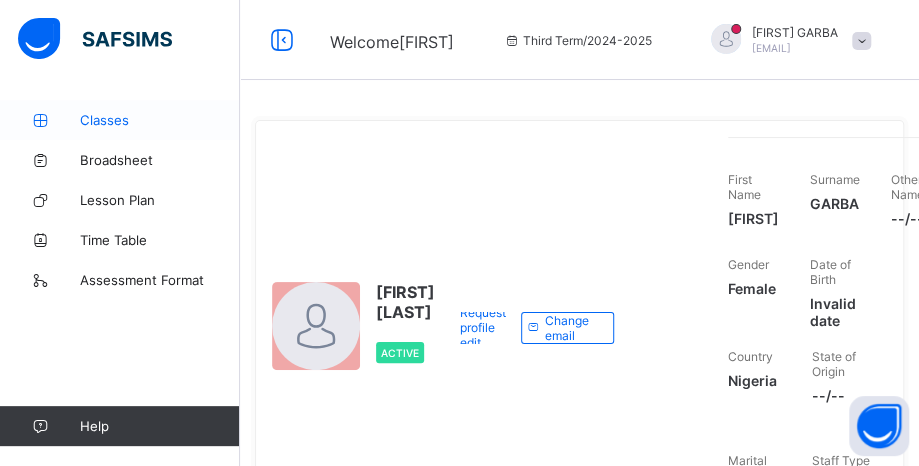 click on "Classes" at bounding box center (160, 120) 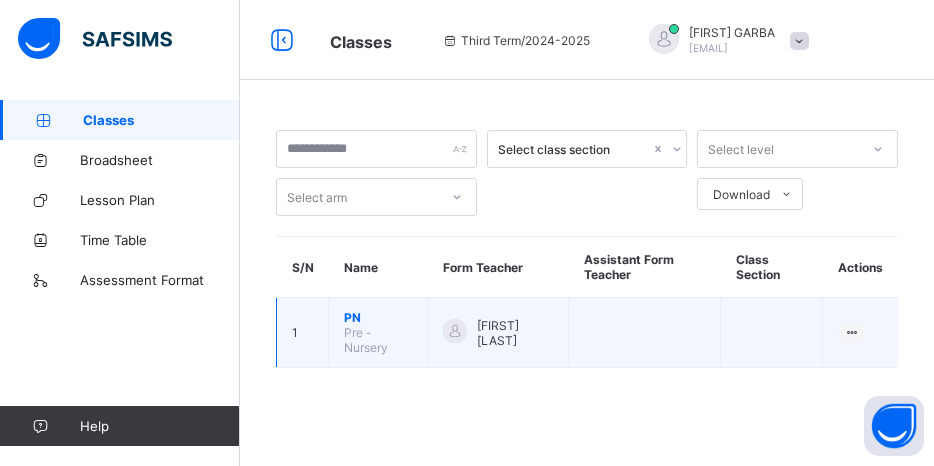 click on "[FIRST] [LAST]" at bounding box center (515, 333) 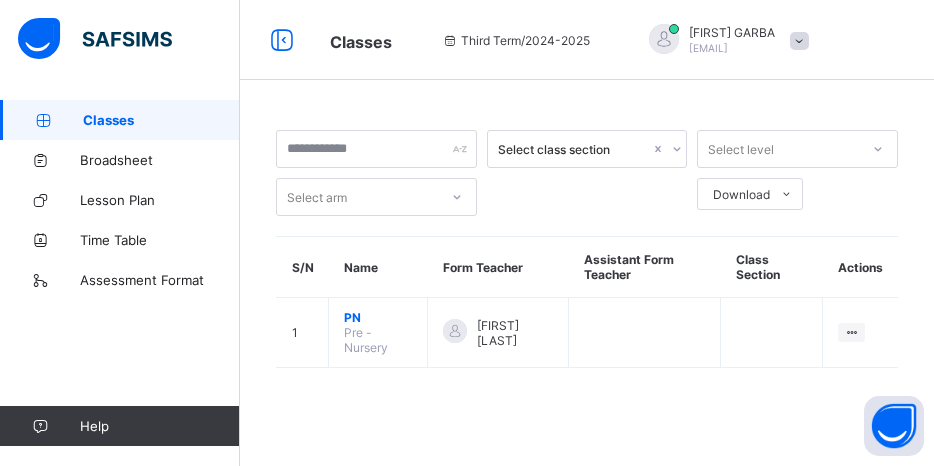 click on "[FIRST] [LAST]" at bounding box center [515, 333] 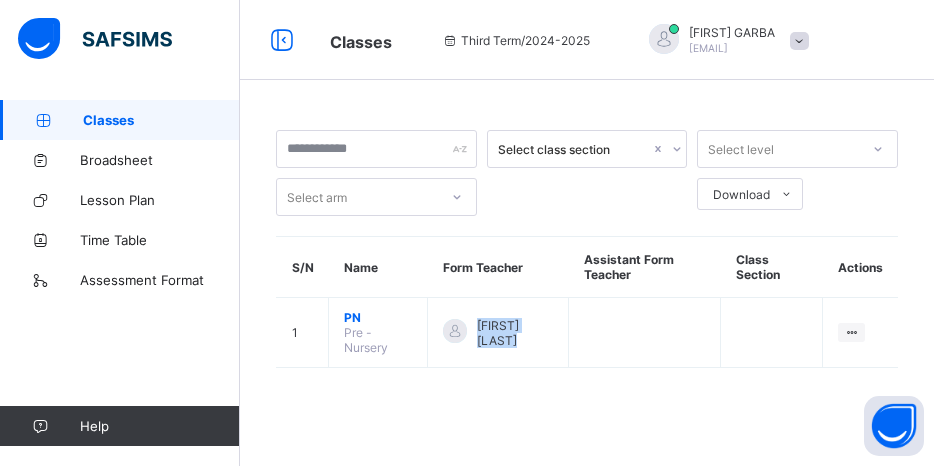 click on "[FIRST] [LAST]" at bounding box center [515, 333] 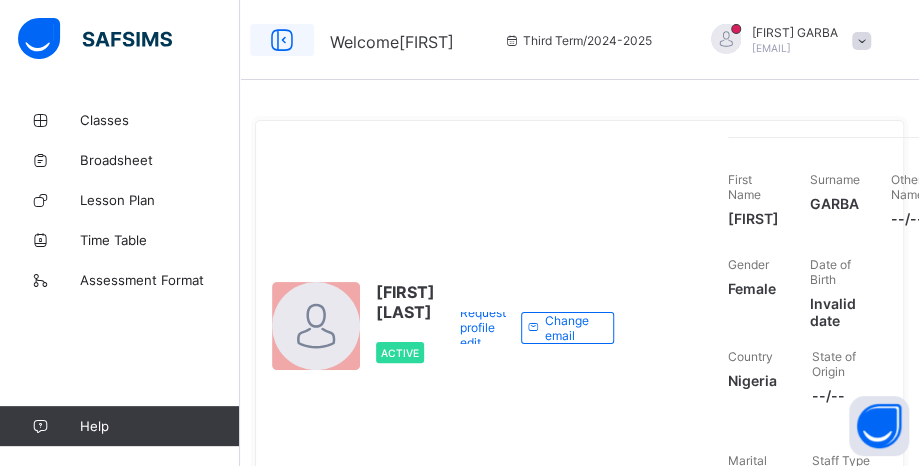 click at bounding box center (282, 40) 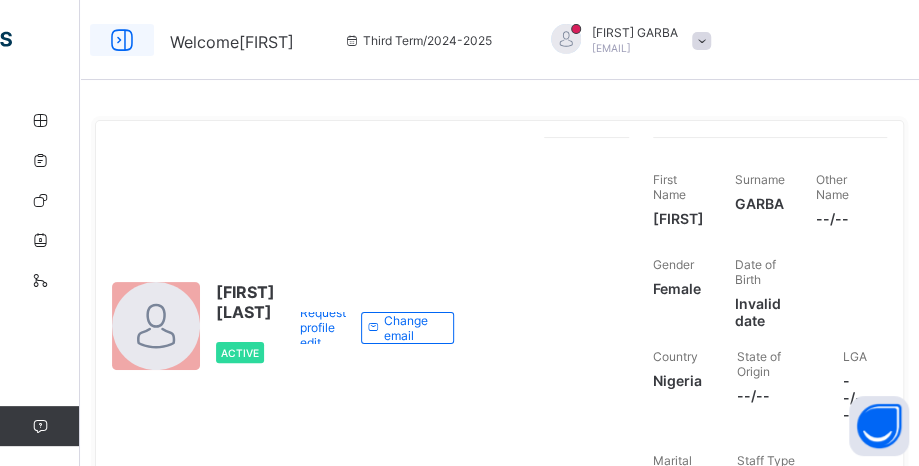 click at bounding box center (122, 40) 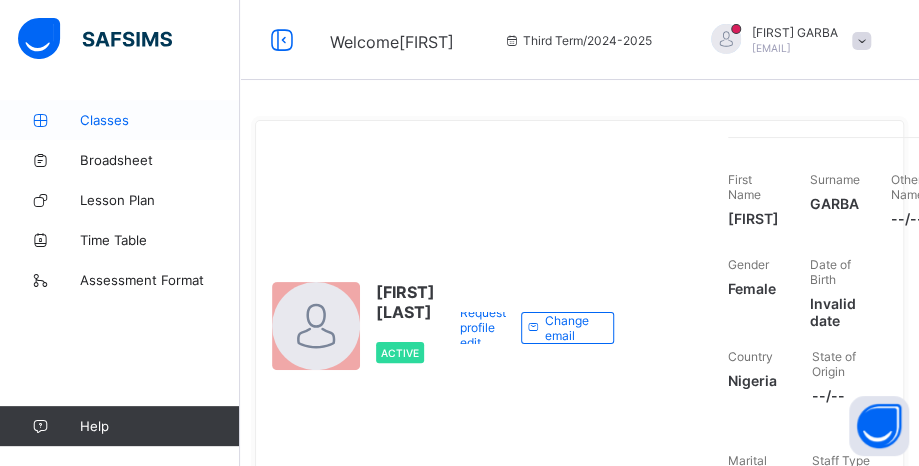 click on "Classes" at bounding box center (160, 120) 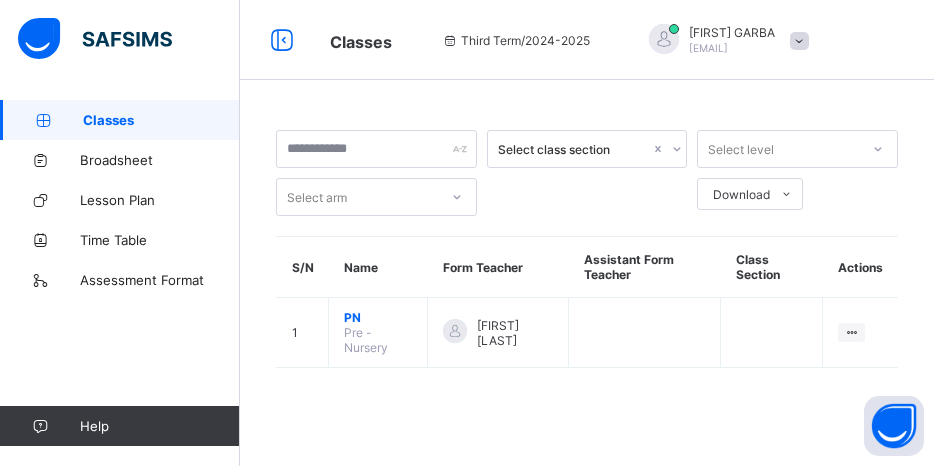 click on "Classes" at bounding box center [161, 120] 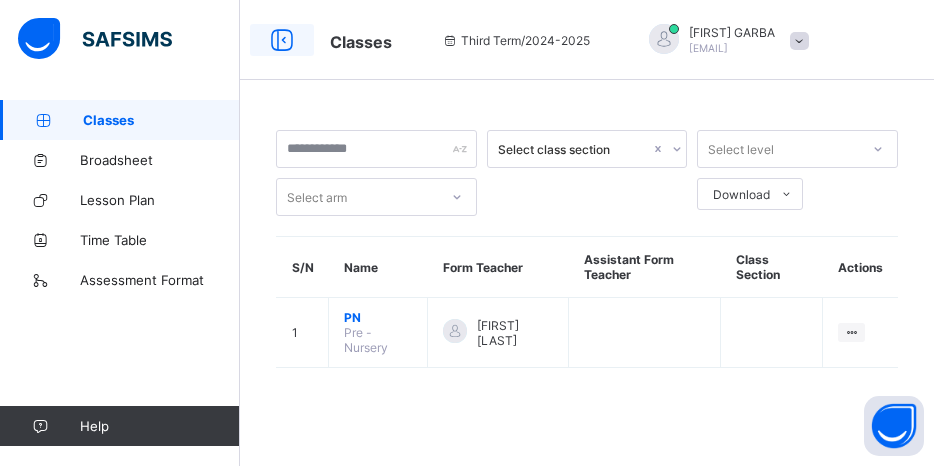 click at bounding box center (282, 40) 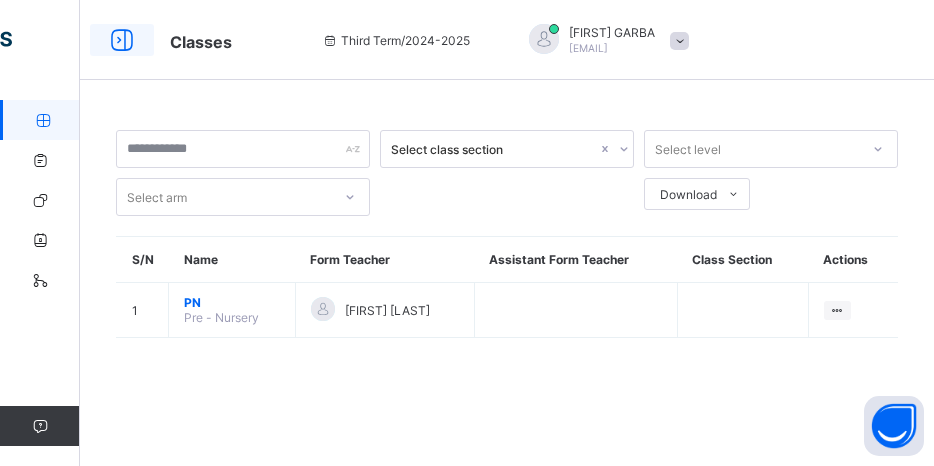 click at bounding box center (122, 40) 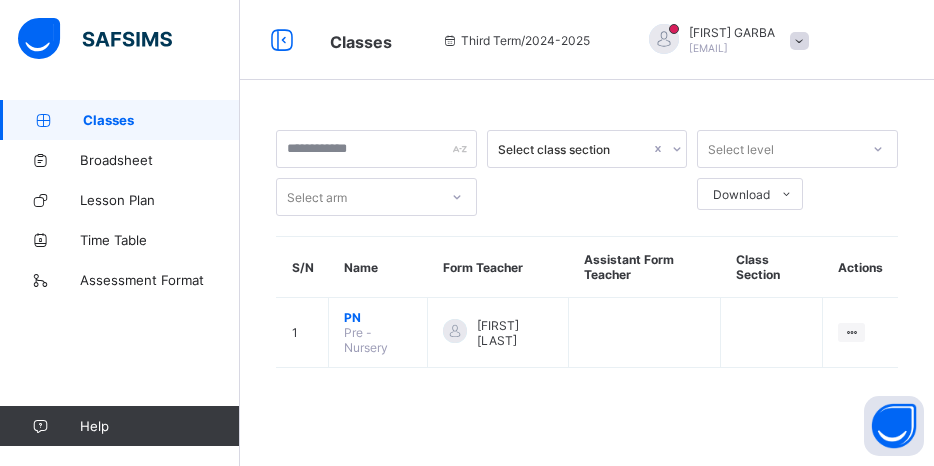 click on "Classes" at bounding box center [161, 120] 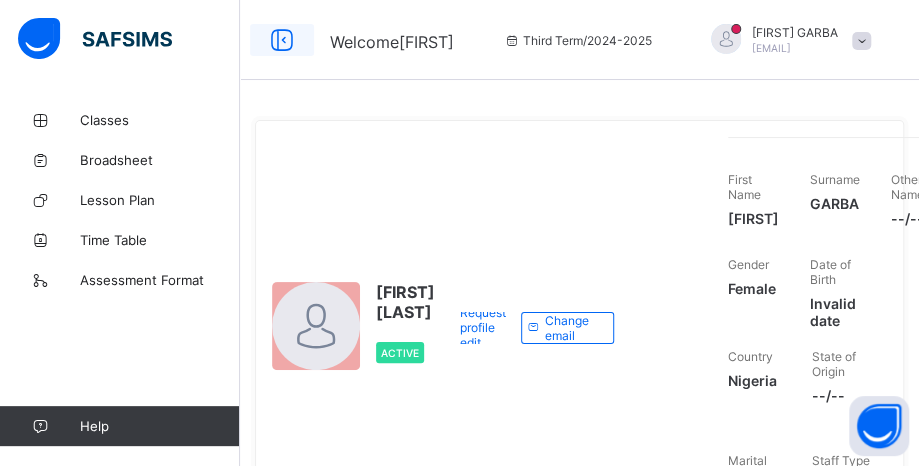 click at bounding box center (282, 40) 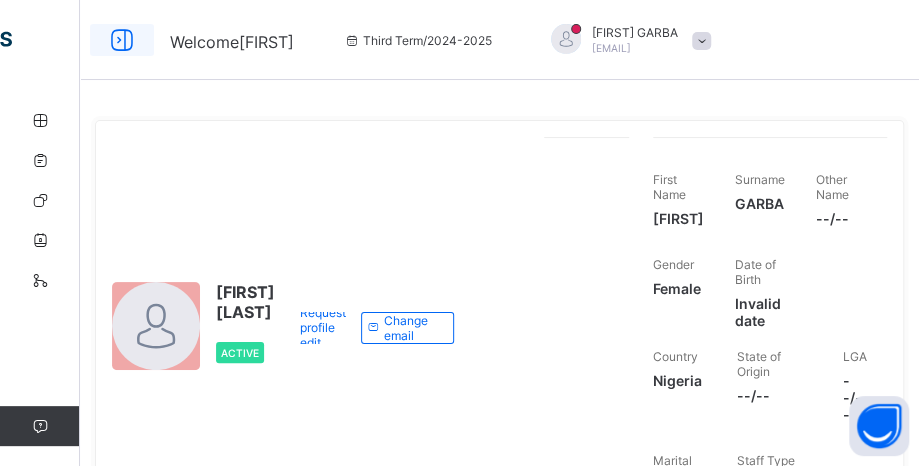 click at bounding box center [122, 40] 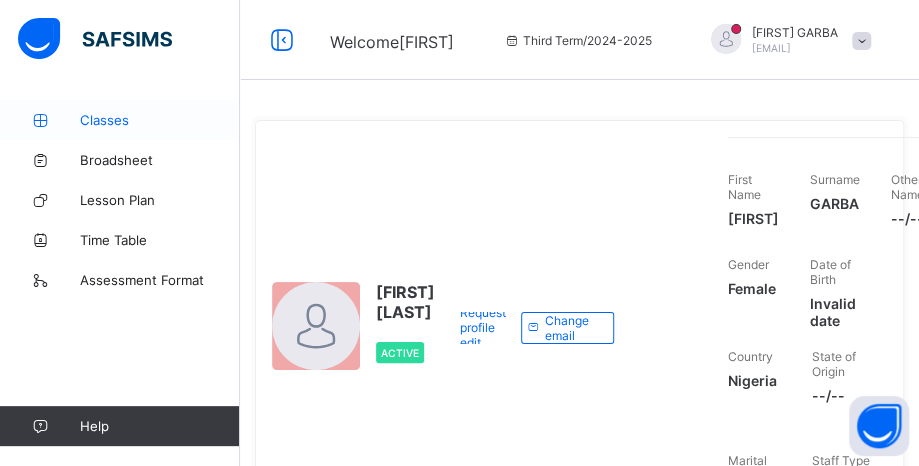 click on "Classes" at bounding box center [160, 120] 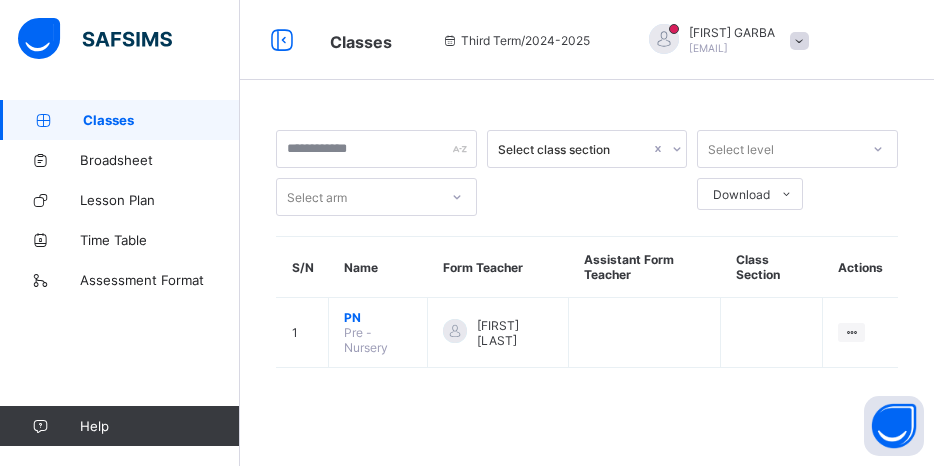 click on "Classes" at bounding box center (161, 120) 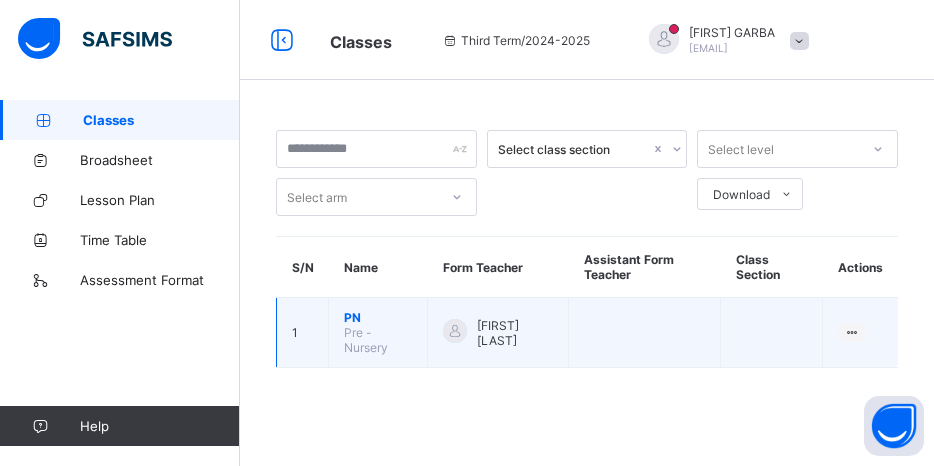 click on "1" at bounding box center [303, 333] 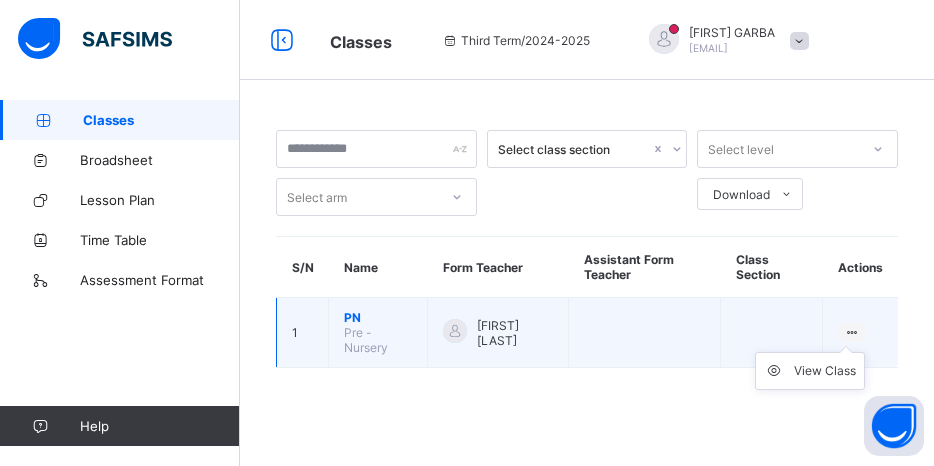 click on "View Class" at bounding box center (810, 371) 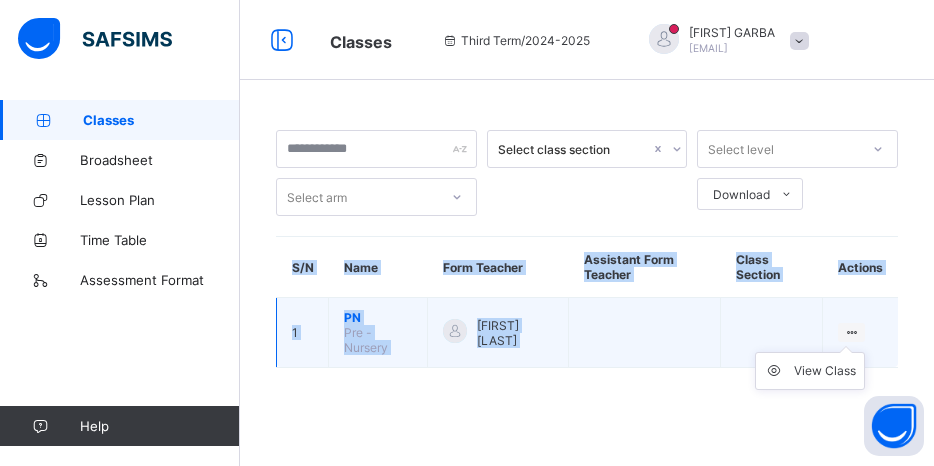 click on "View Class" at bounding box center [810, 371] 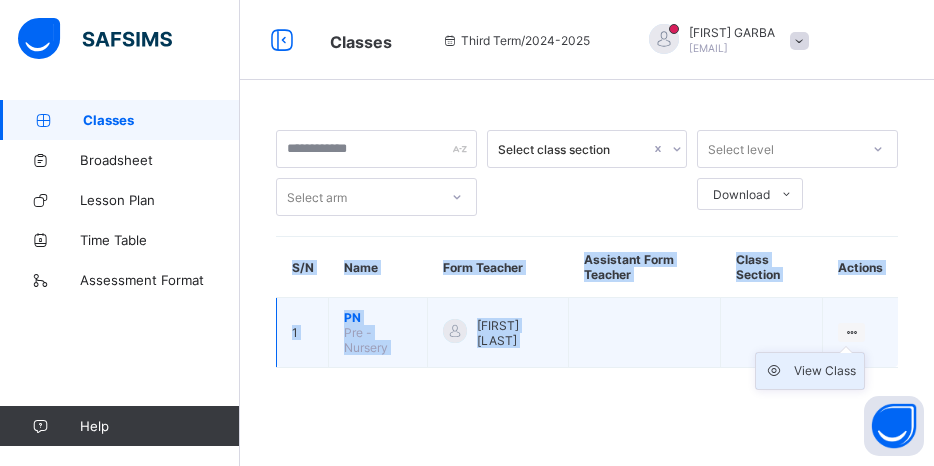 click on "View Class" at bounding box center [825, 371] 